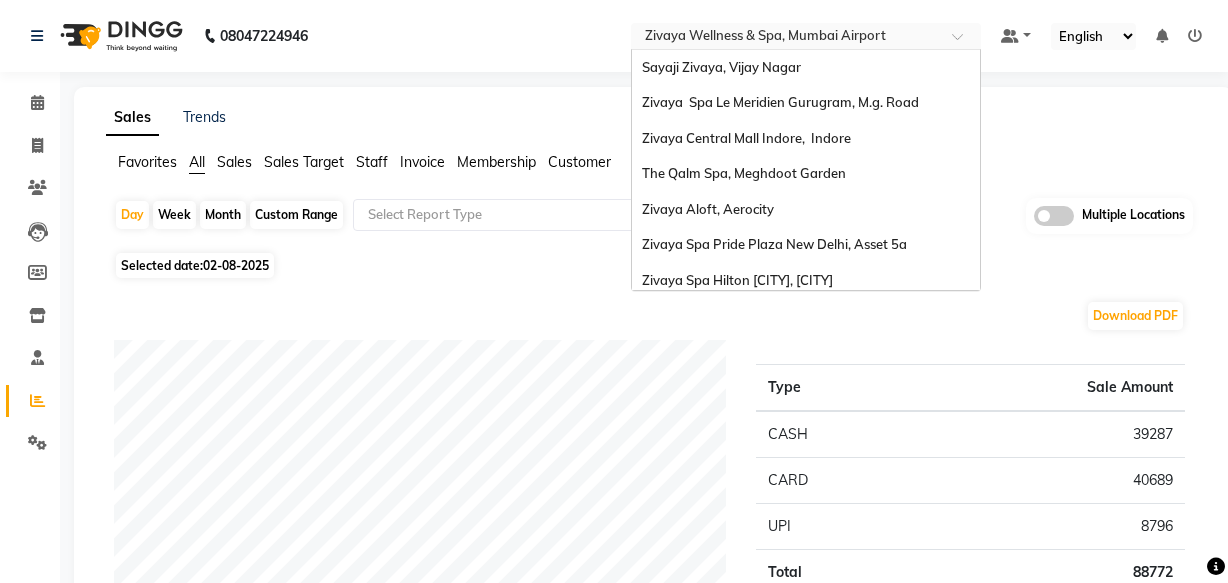 click at bounding box center (786, 38) 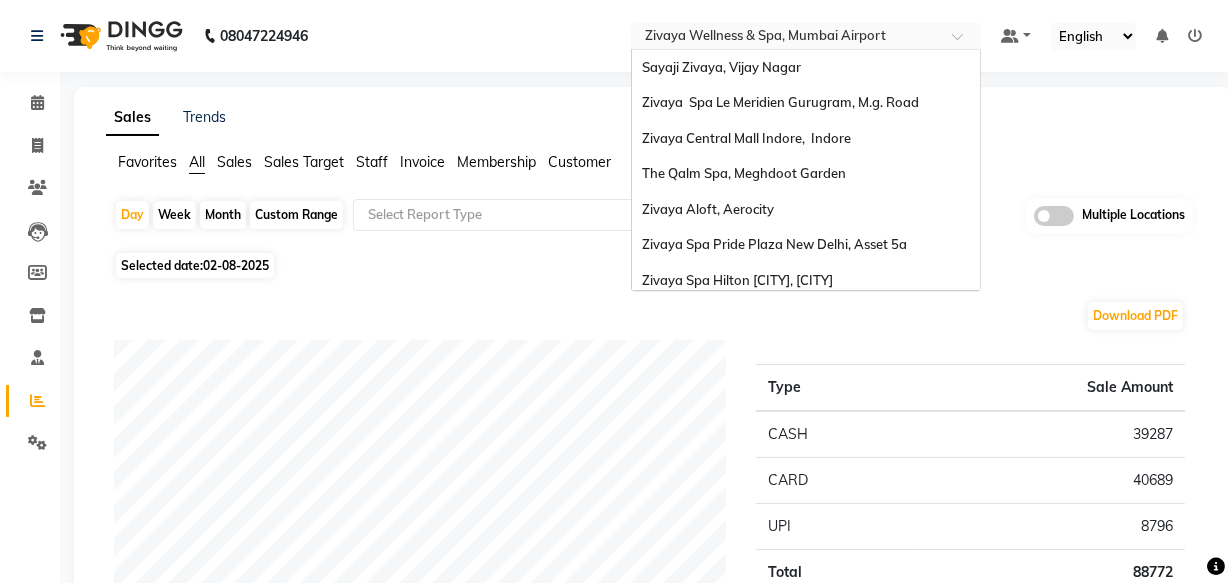 scroll, scrollTop: 0, scrollLeft: 0, axis: both 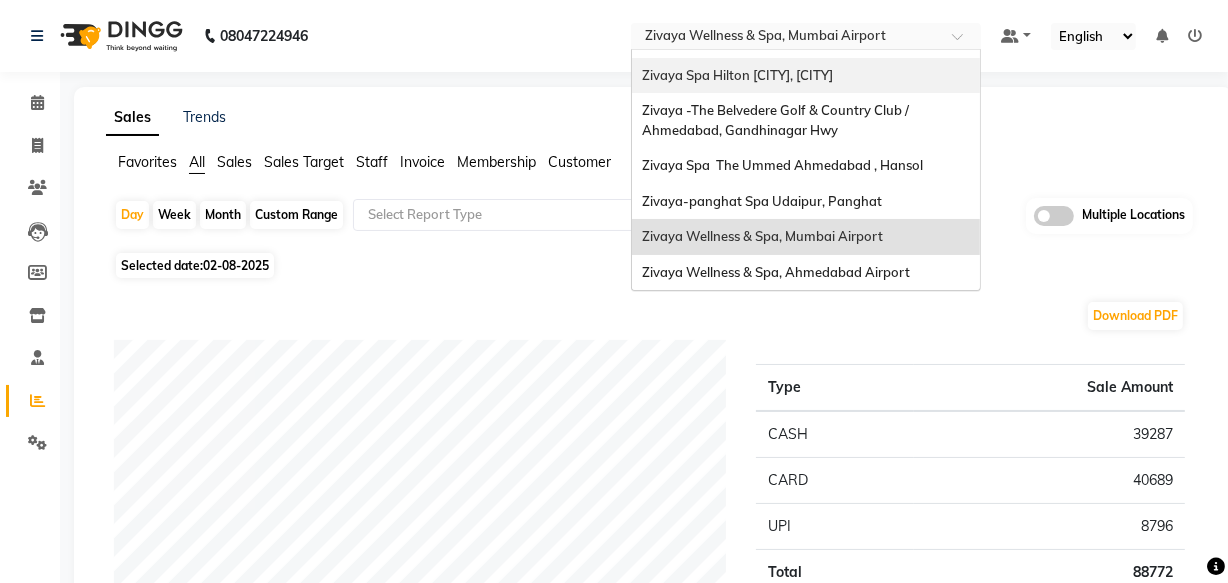 click on "Zivaya Spa  Hilton Jaipur , Jaipur" at bounding box center (737, 75) 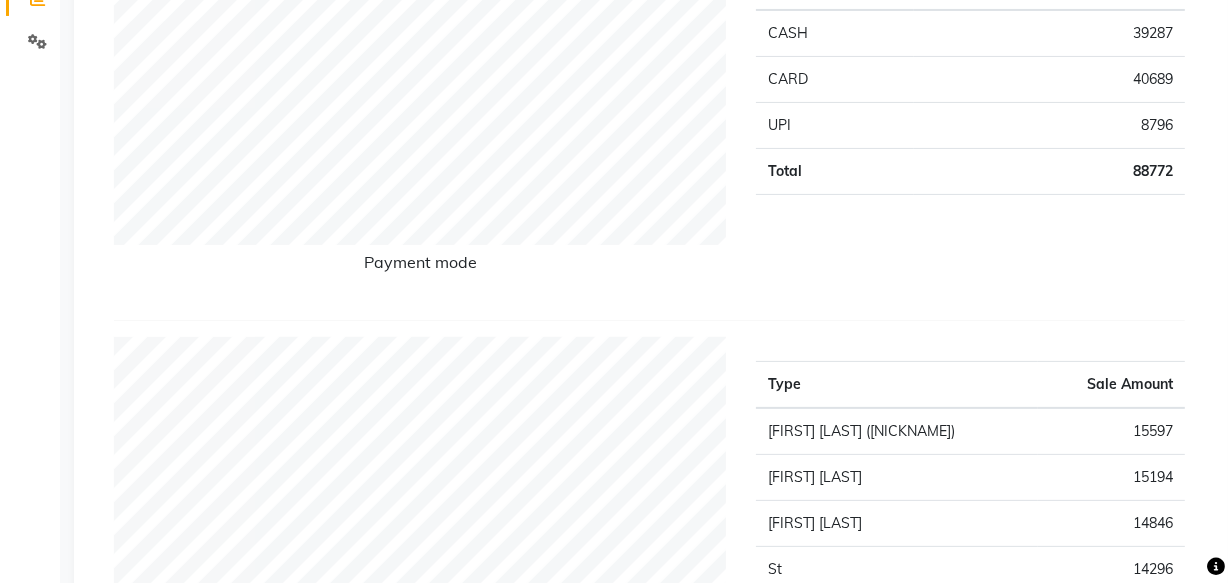 scroll, scrollTop: 545, scrollLeft: 0, axis: vertical 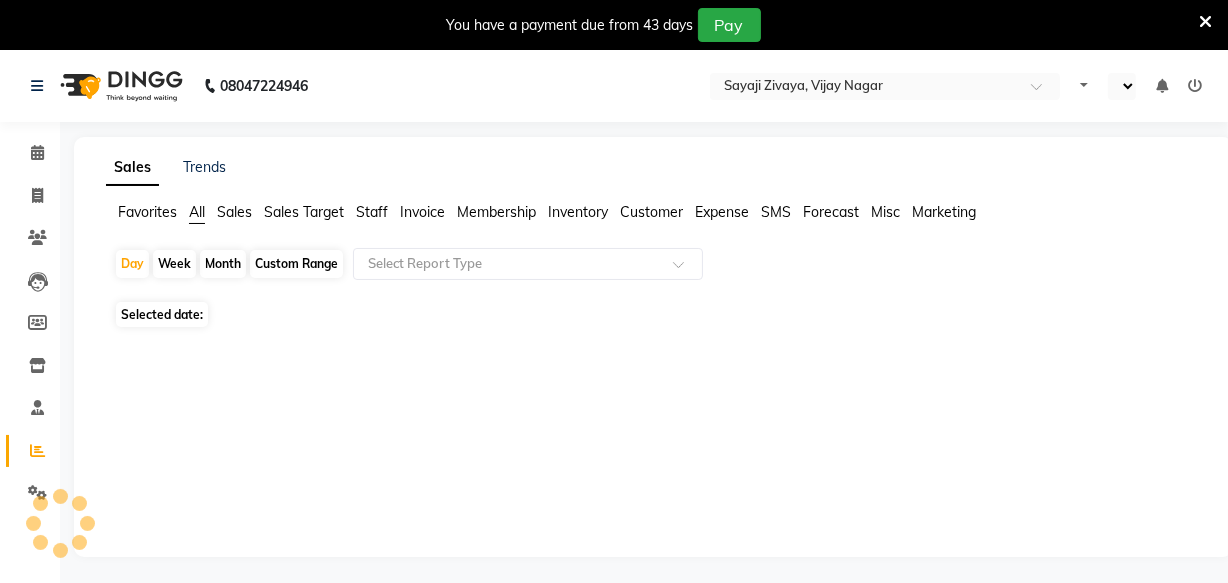 select on "en" 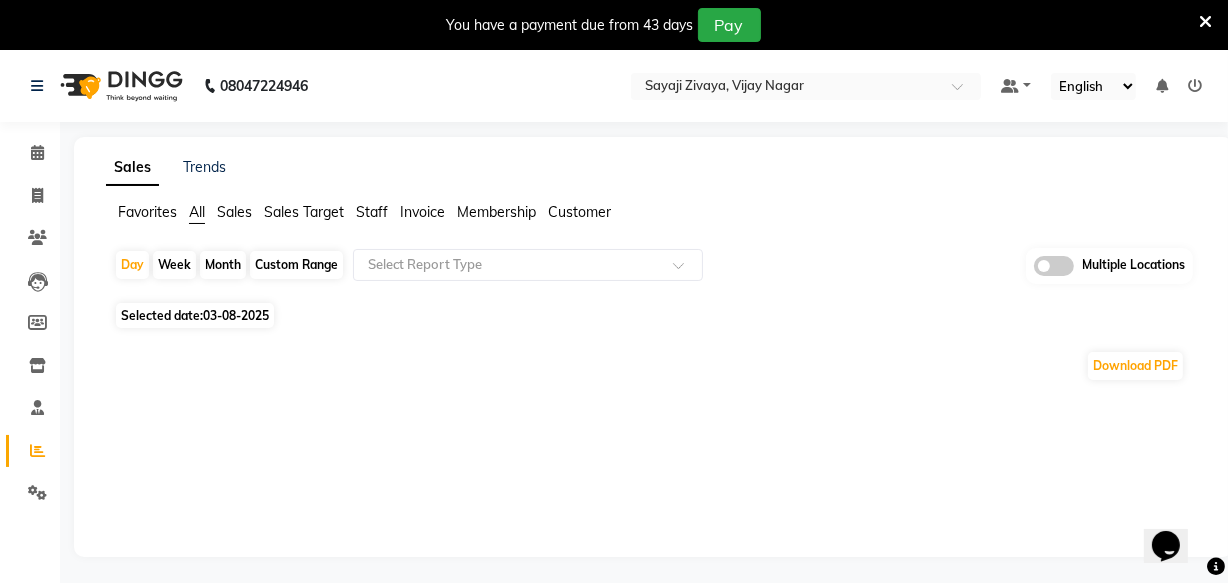 scroll, scrollTop: 0, scrollLeft: 0, axis: both 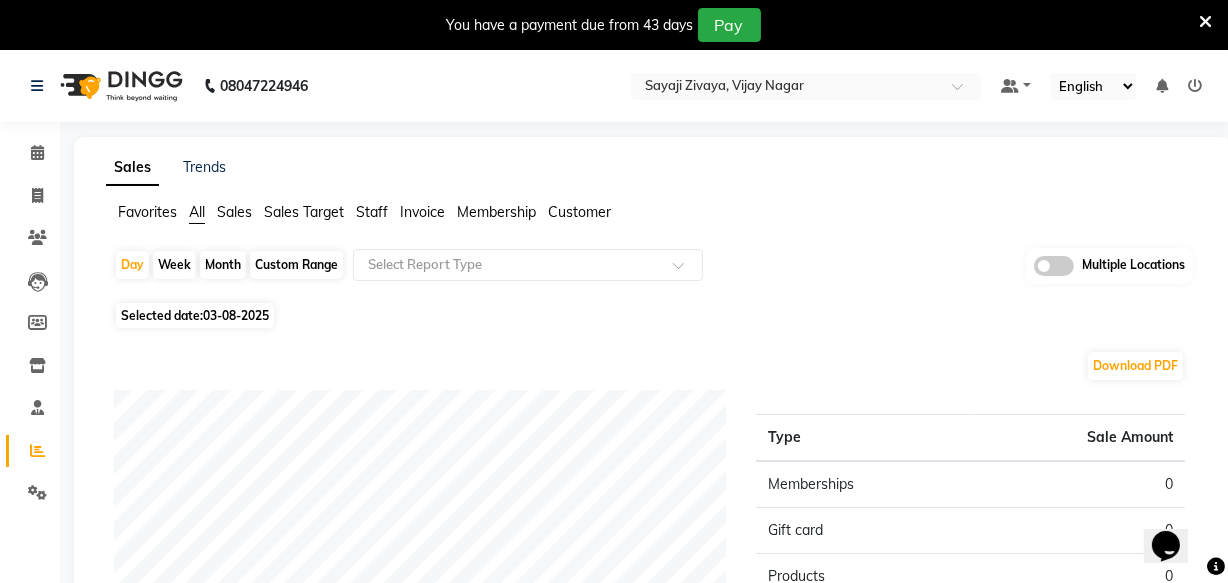 click on "Selected date:  03-08-2025" 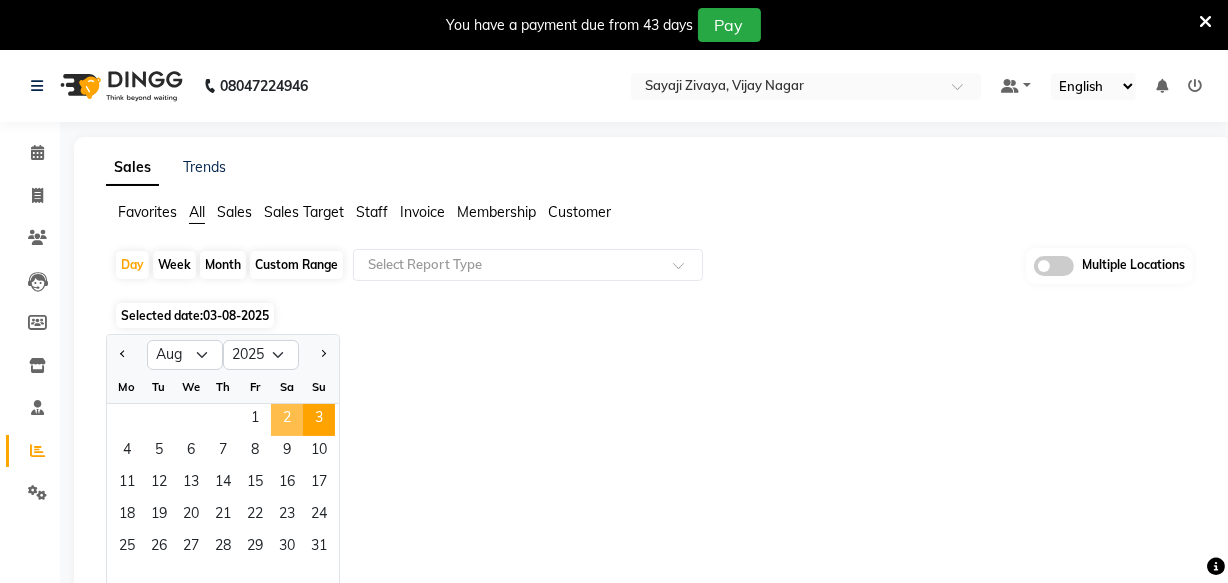 click on "2" 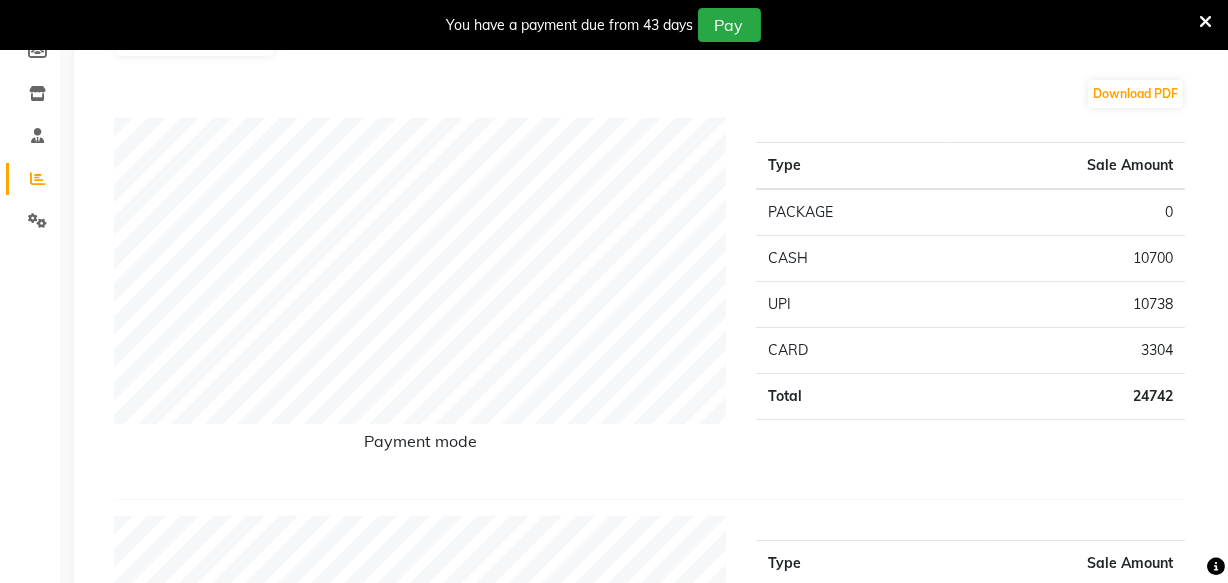 scroll, scrollTop: 0, scrollLeft: 0, axis: both 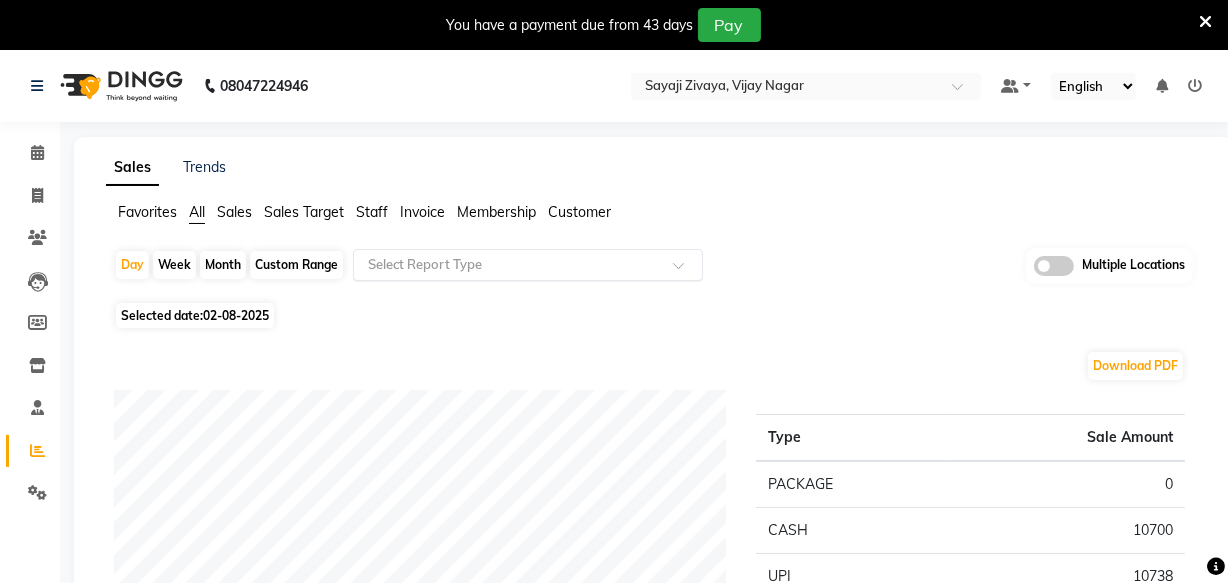 click 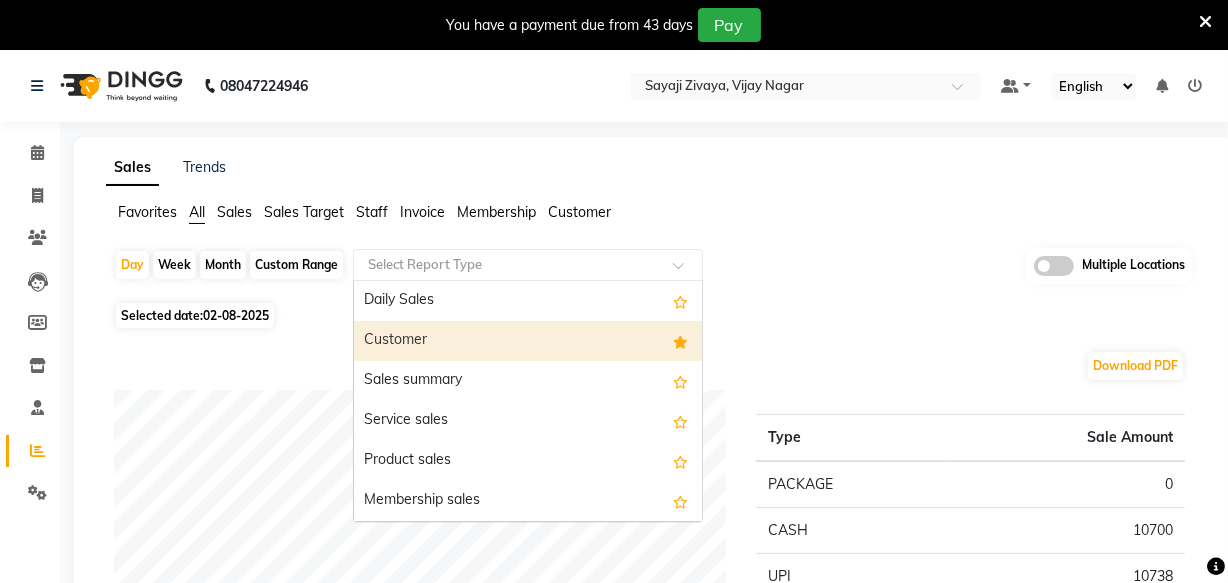 click on "Customer" at bounding box center (528, 341) 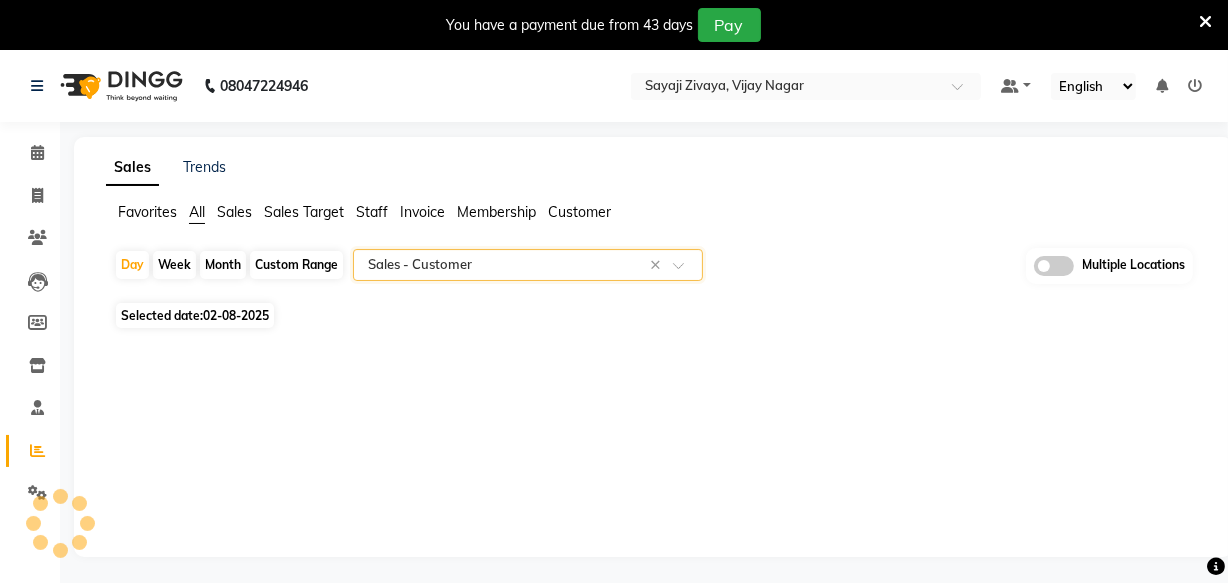 select on "full_report" 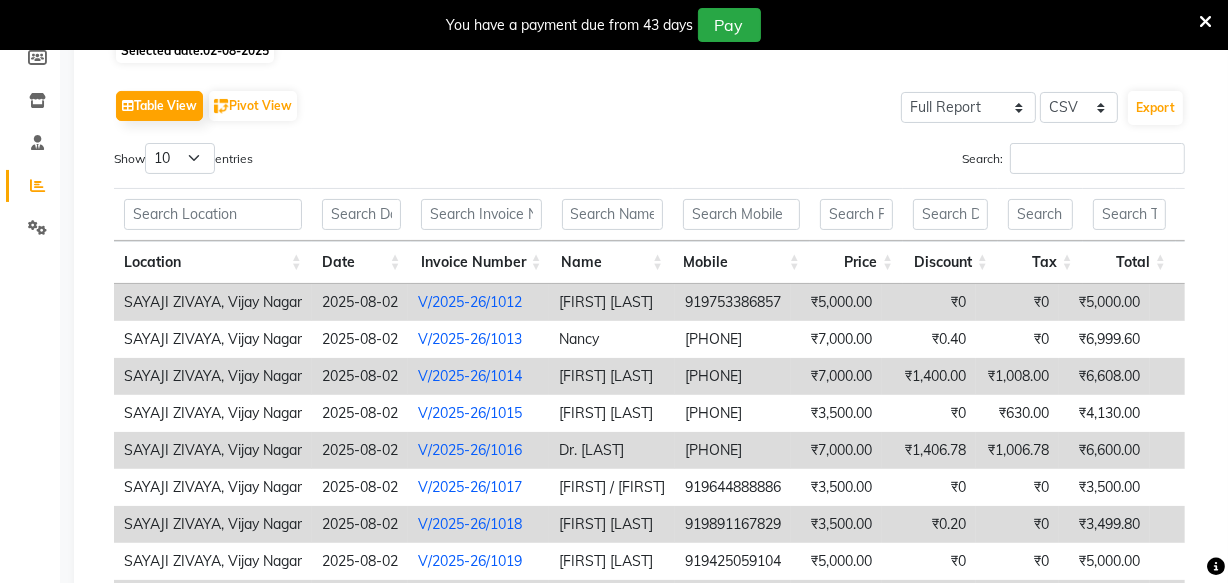 scroll, scrollTop: 240, scrollLeft: 0, axis: vertical 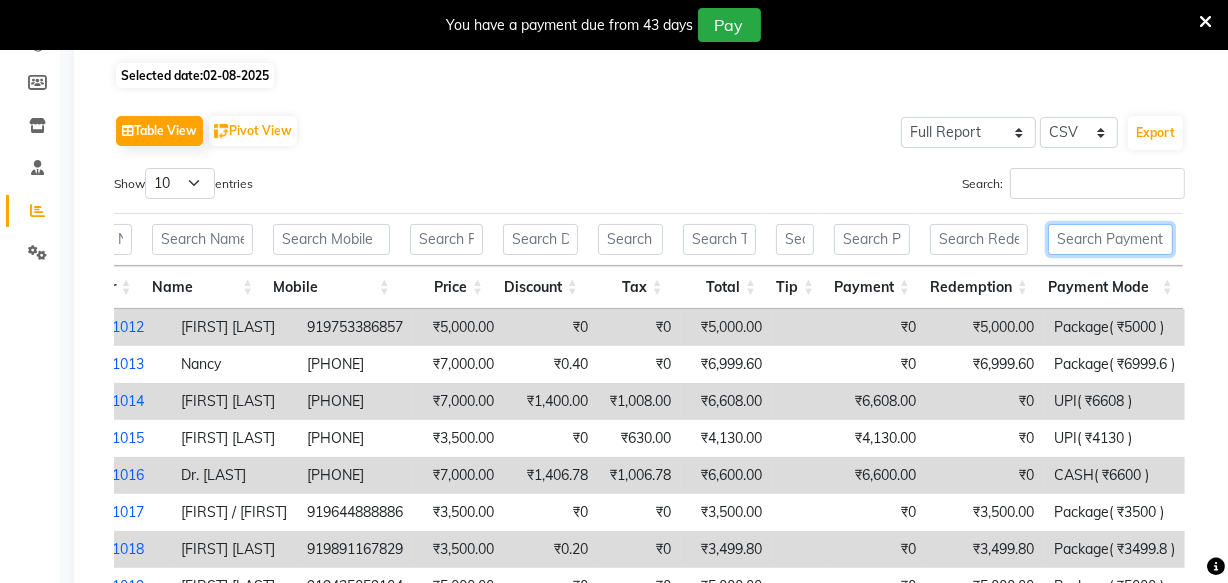 click at bounding box center [1110, 239] 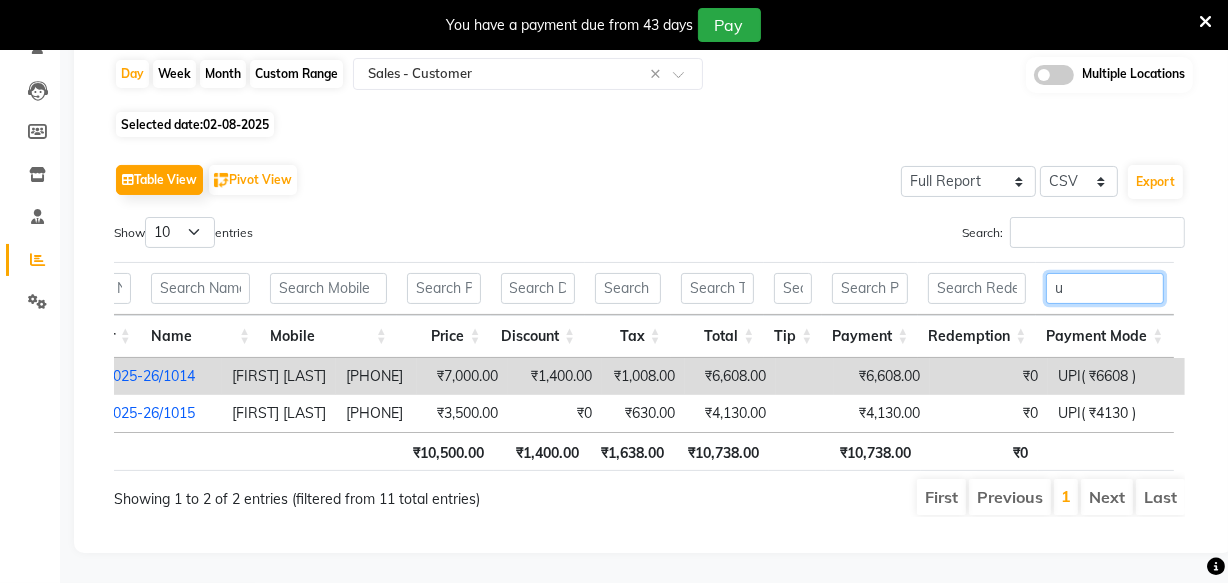 scroll, scrollTop: 217, scrollLeft: 0, axis: vertical 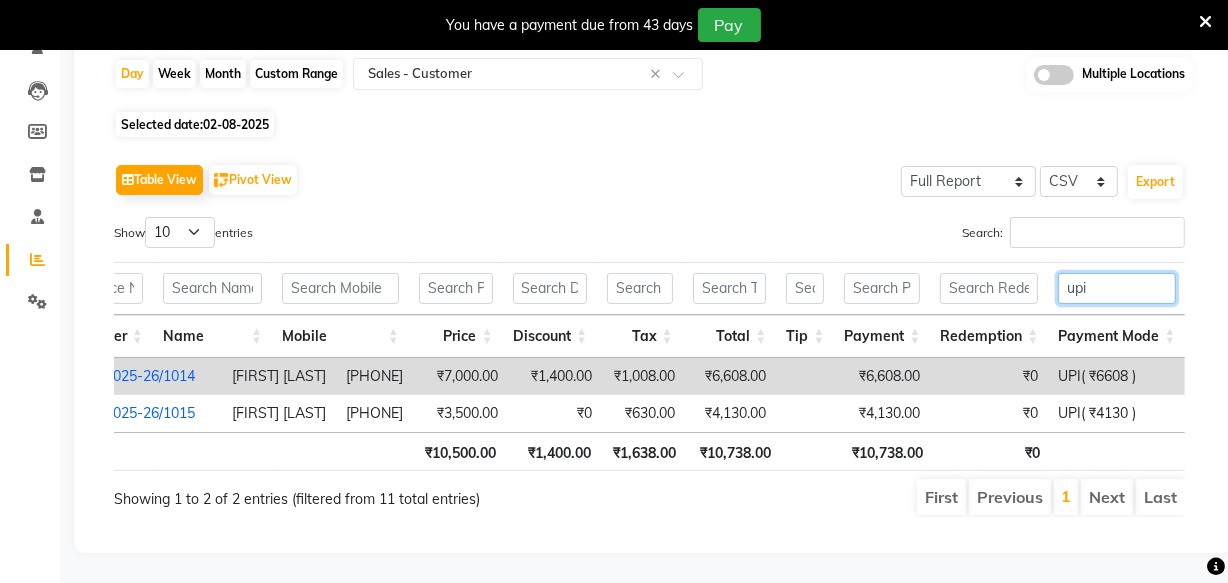 type on "upi" 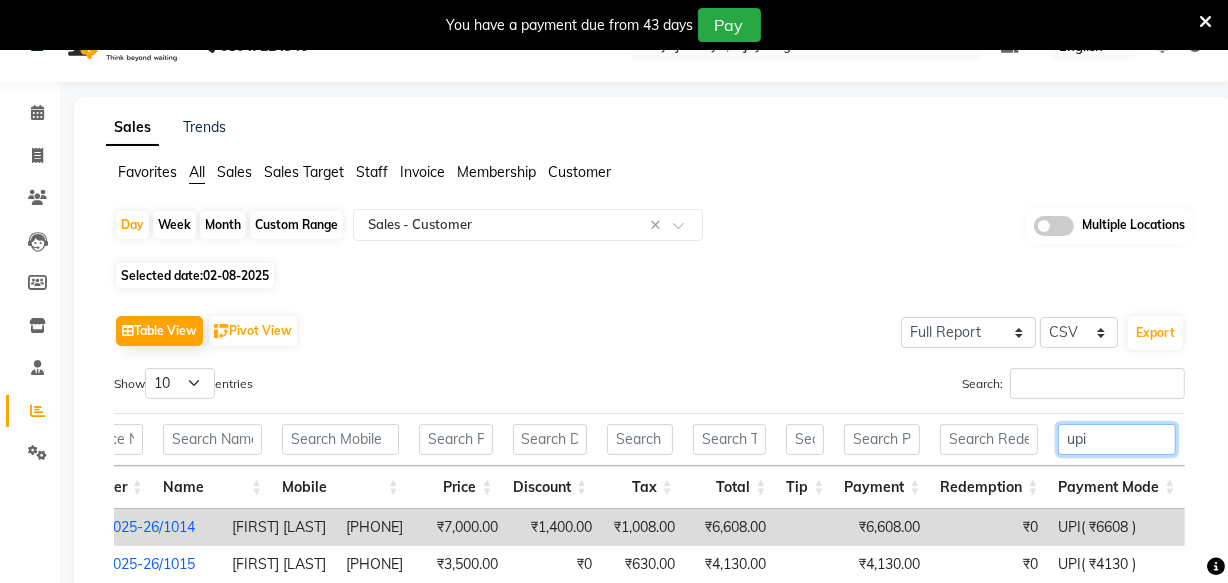 scroll, scrollTop: 0, scrollLeft: 0, axis: both 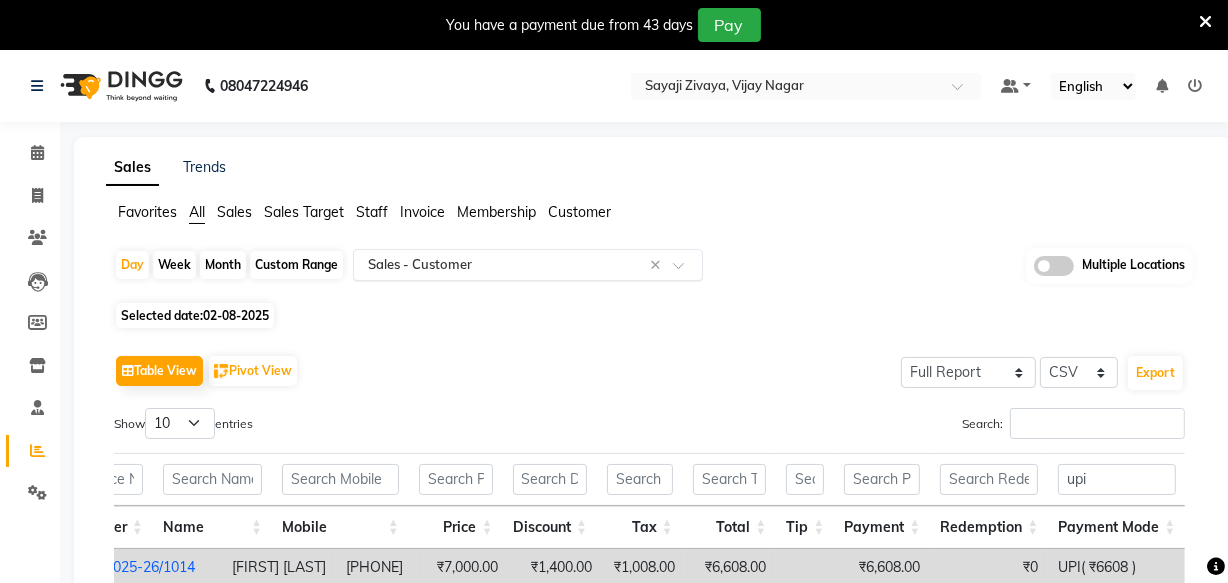 click 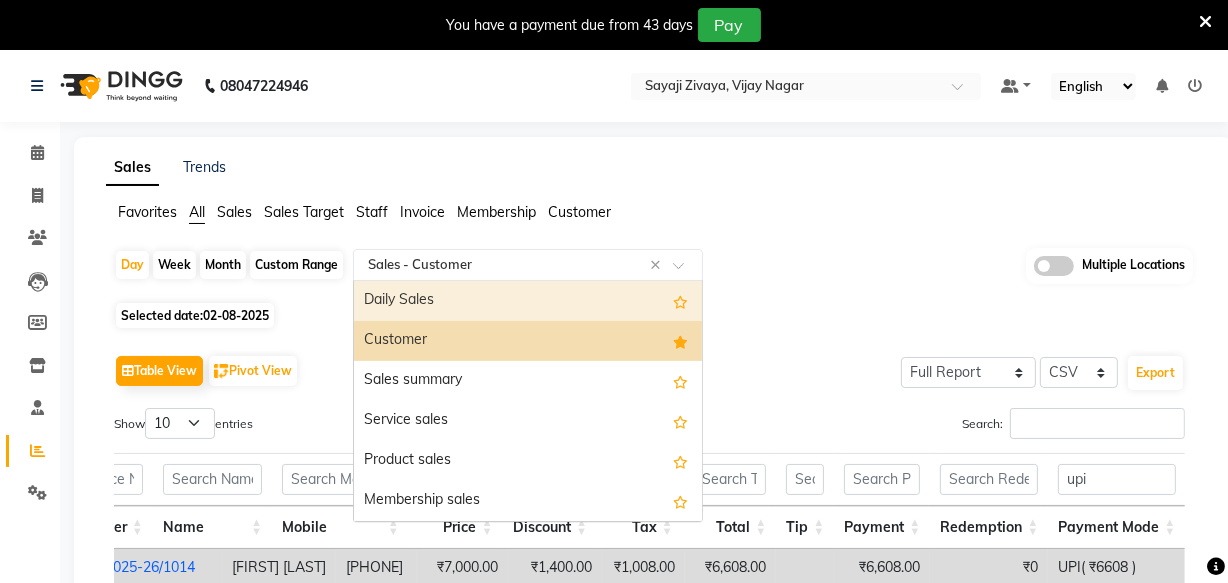click on "Daily Sales" at bounding box center (528, 301) 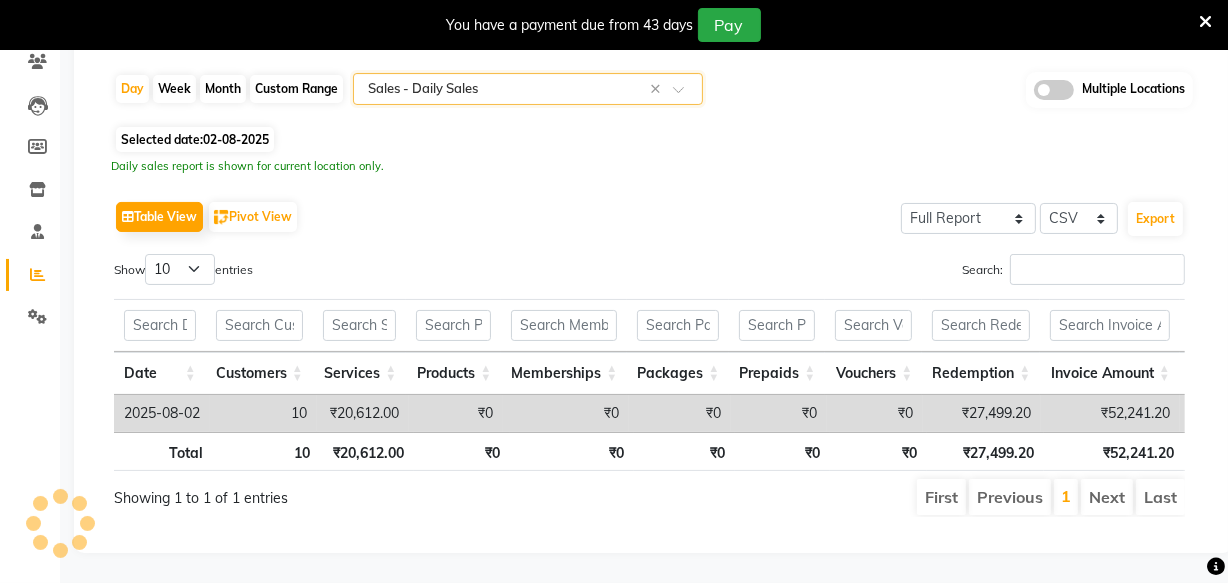 scroll, scrollTop: 0, scrollLeft: 0, axis: both 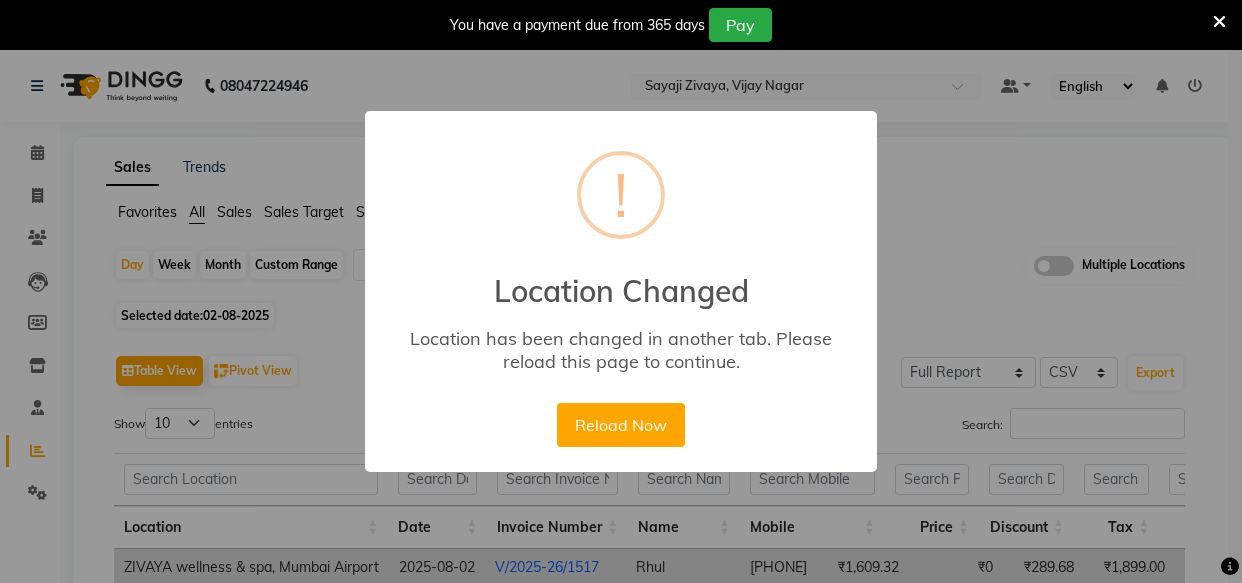 select on "full_report" 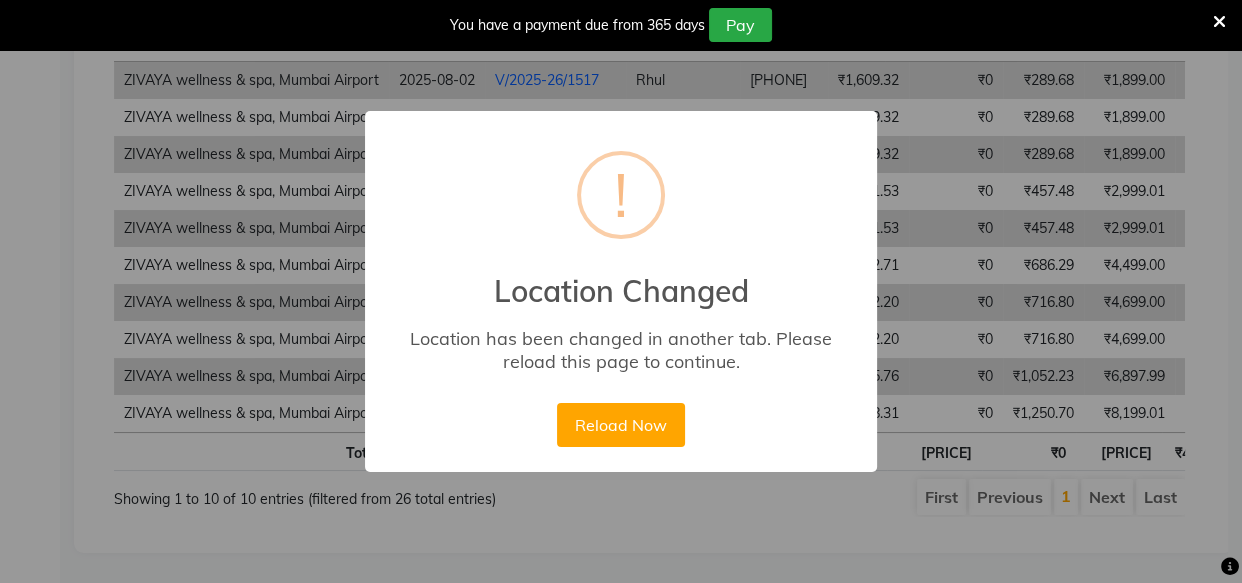 scroll, scrollTop: 0, scrollLeft: 0, axis: both 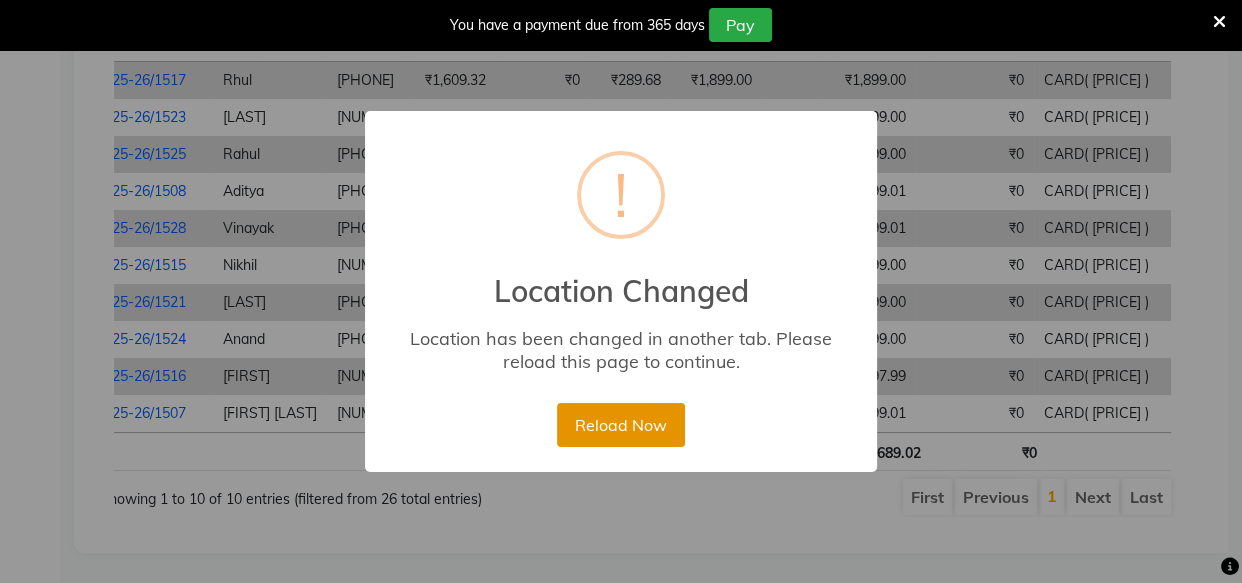 click on "Reload Now" at bounding box center [620, 425] 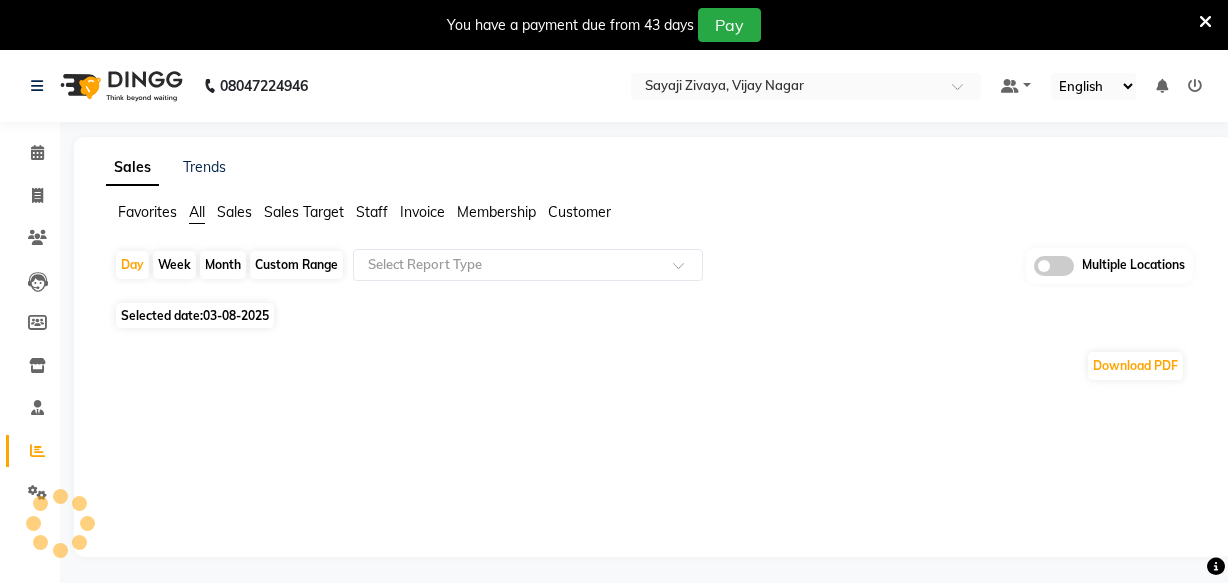 scroll, scrollTop: 0, scrollLeft: 0, axis: both 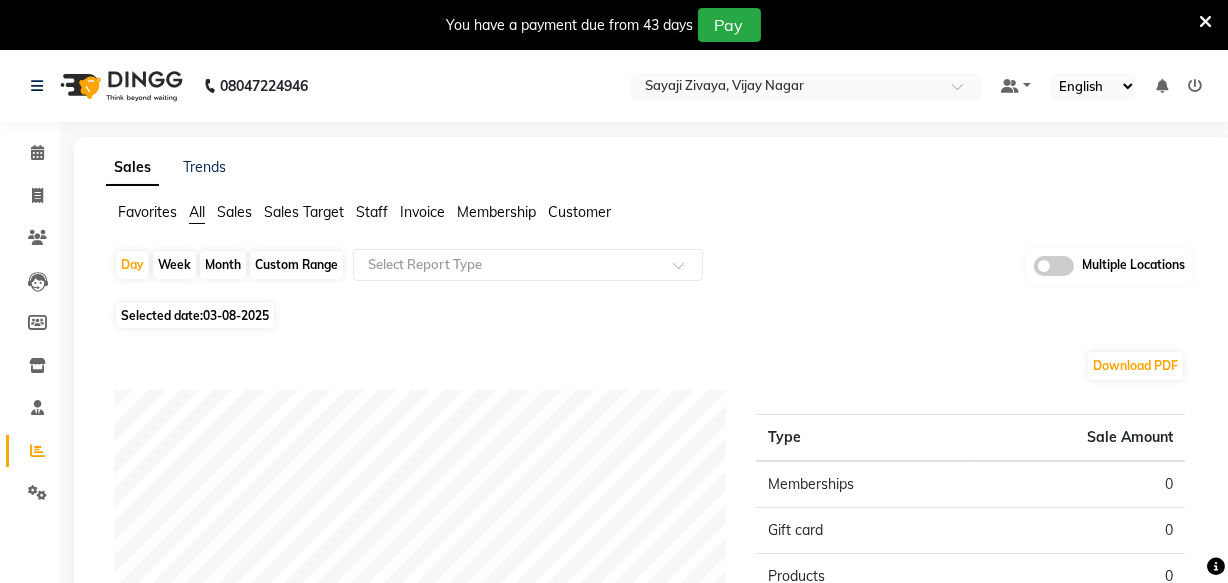 click on "Selected date:  03-08-2025" 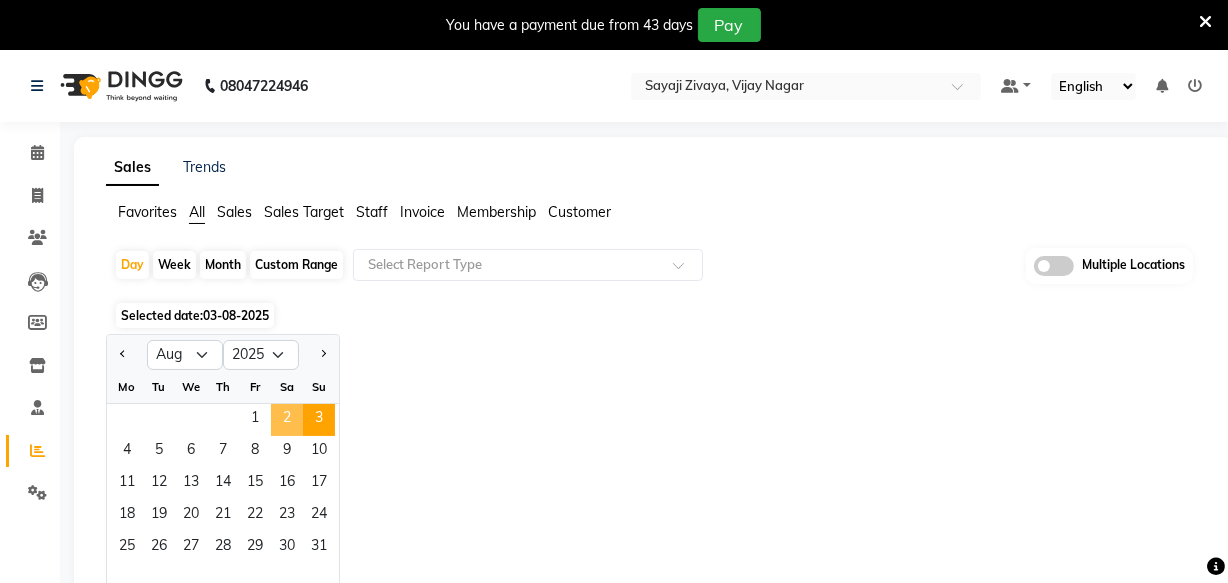 click on "2" 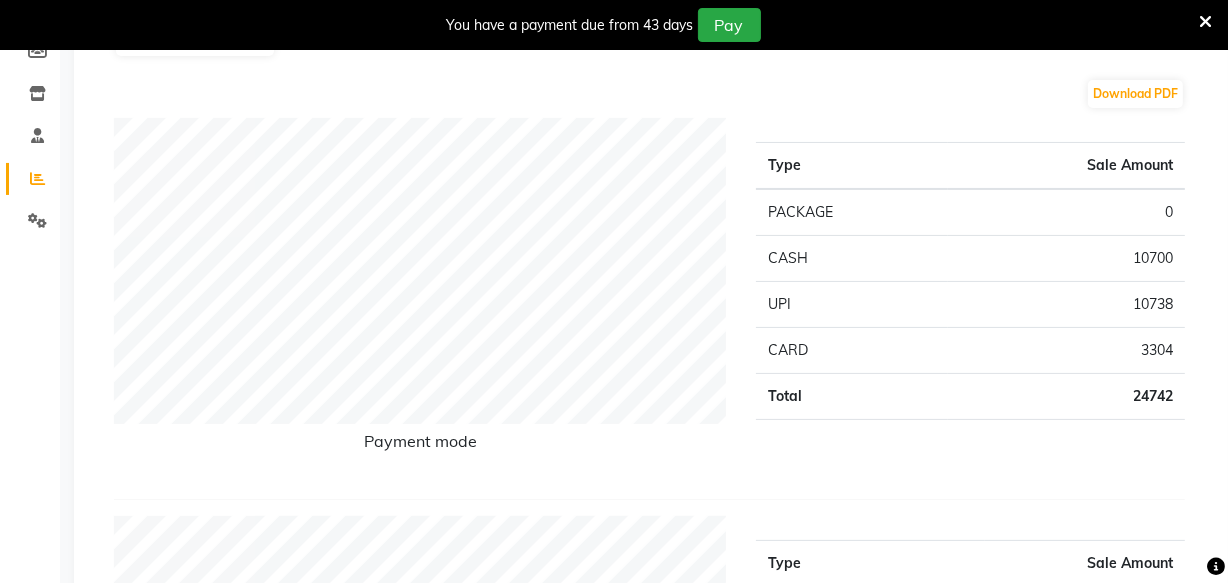 scroll, scrollTop: 0, scrollLeft: 0, axis: both 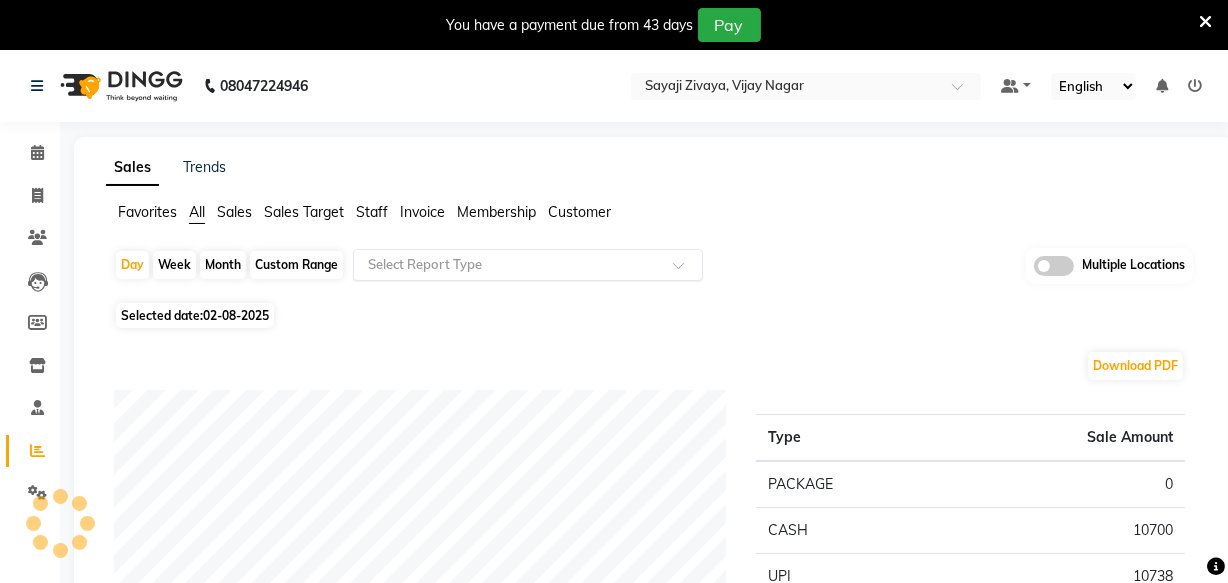 click 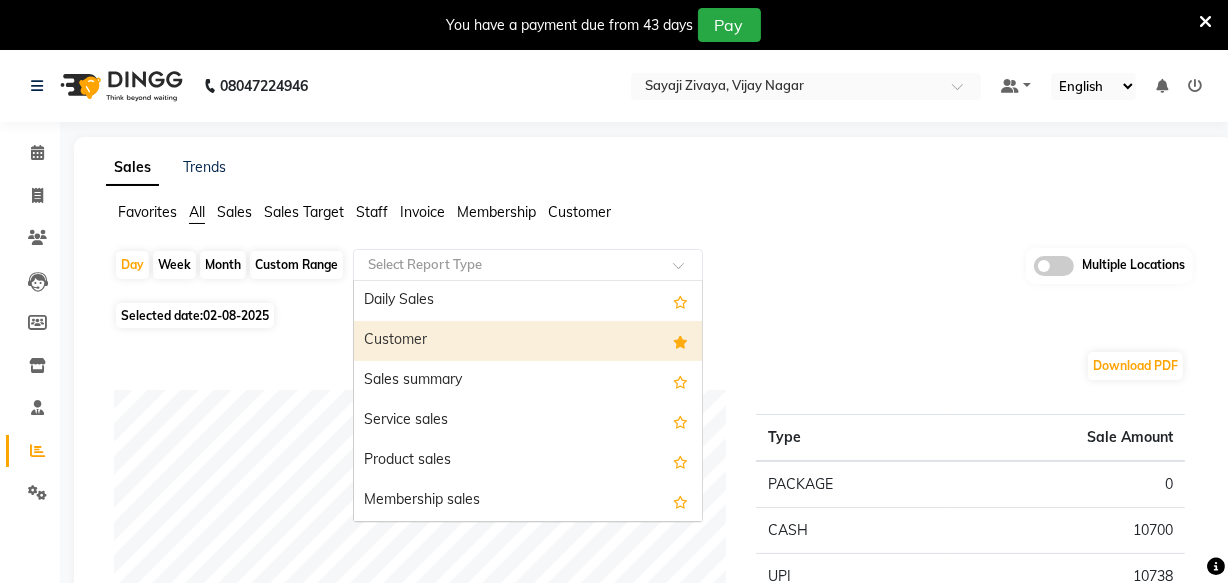 click on "Customer" at bounding box center (528, 341) 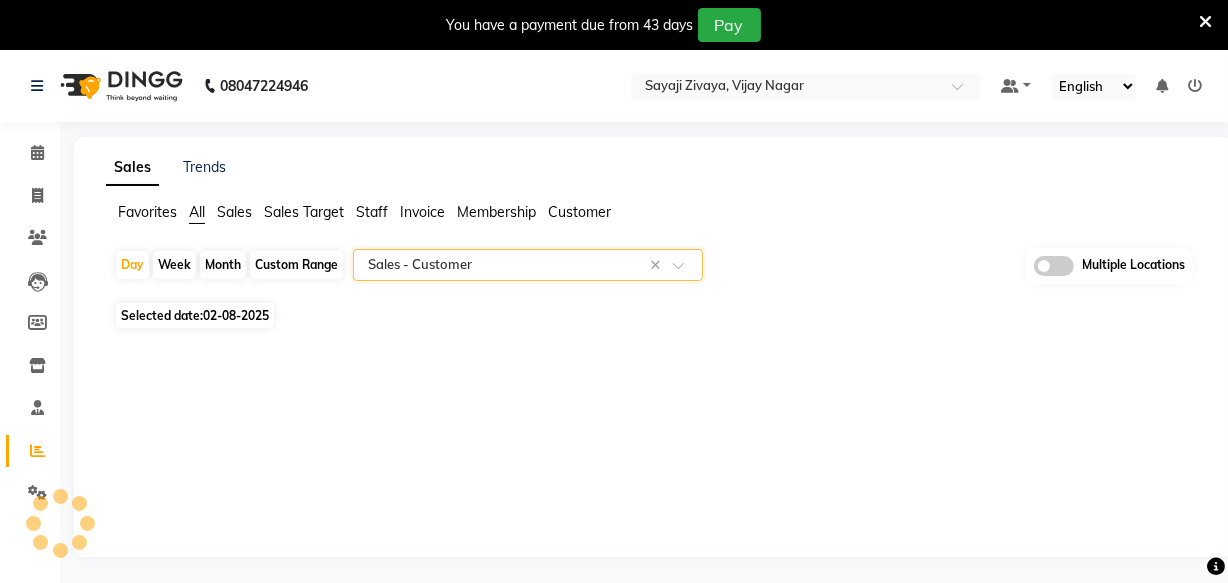 select on "full_report" 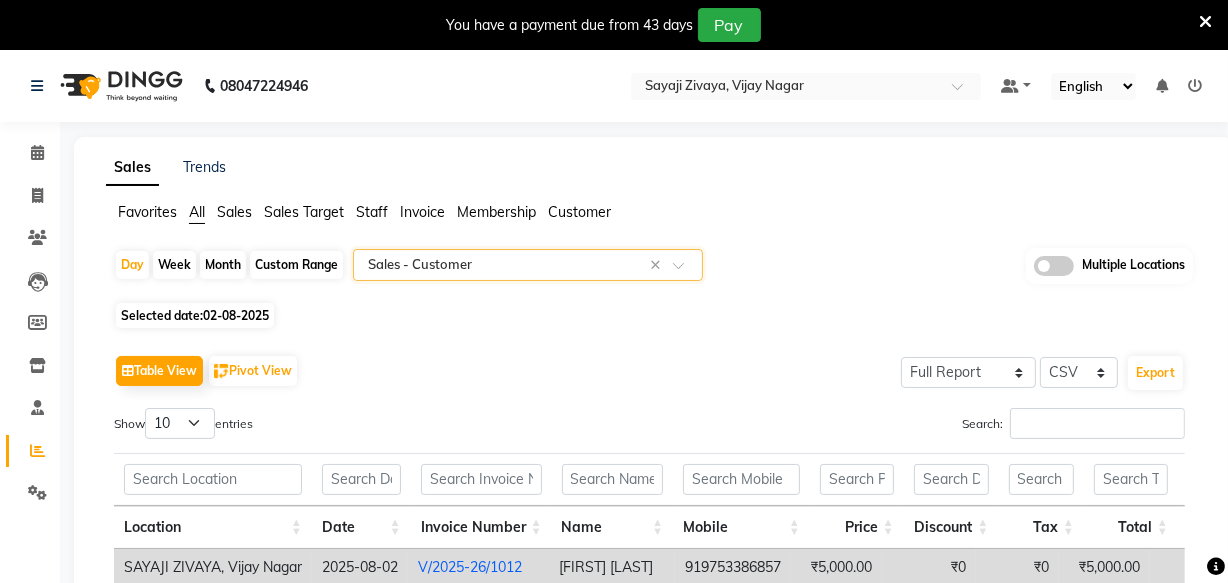 scroll, scrollTop: 272, scrollLeft: 0, axis: vertical 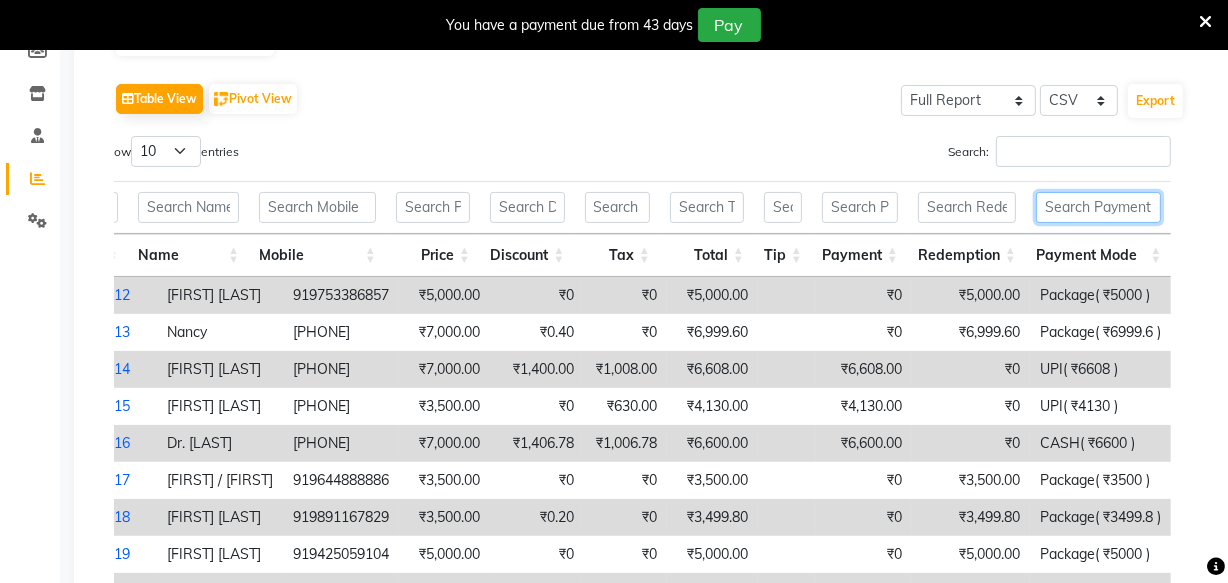 click at bounding box center (1099, 207) 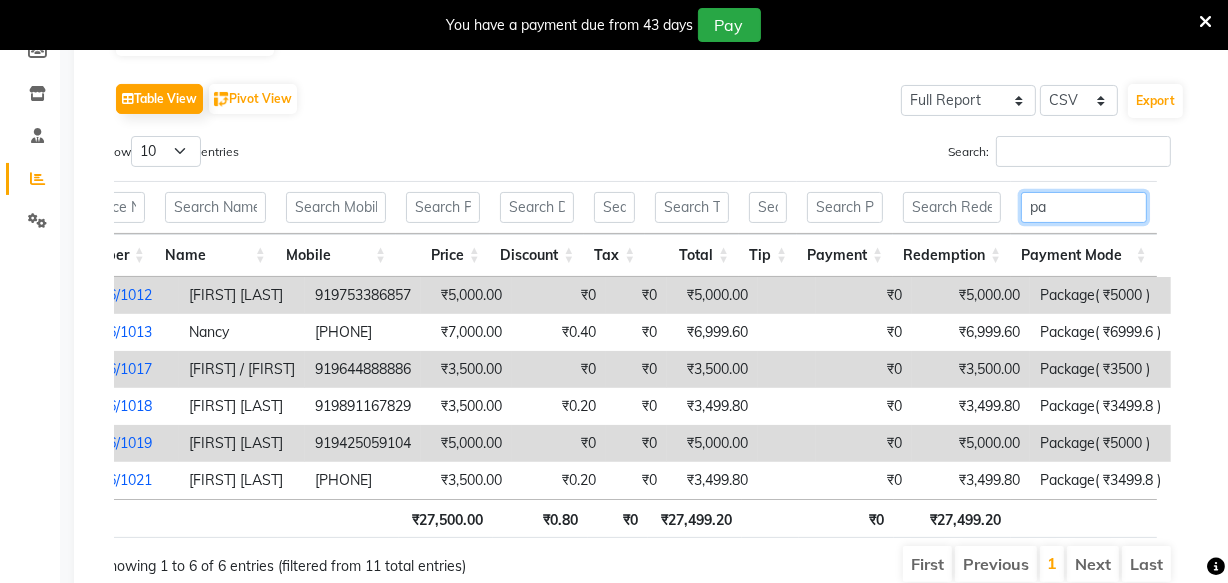 scroll, scrollTop: 0, scrollLeft: 368, axis: horizontal 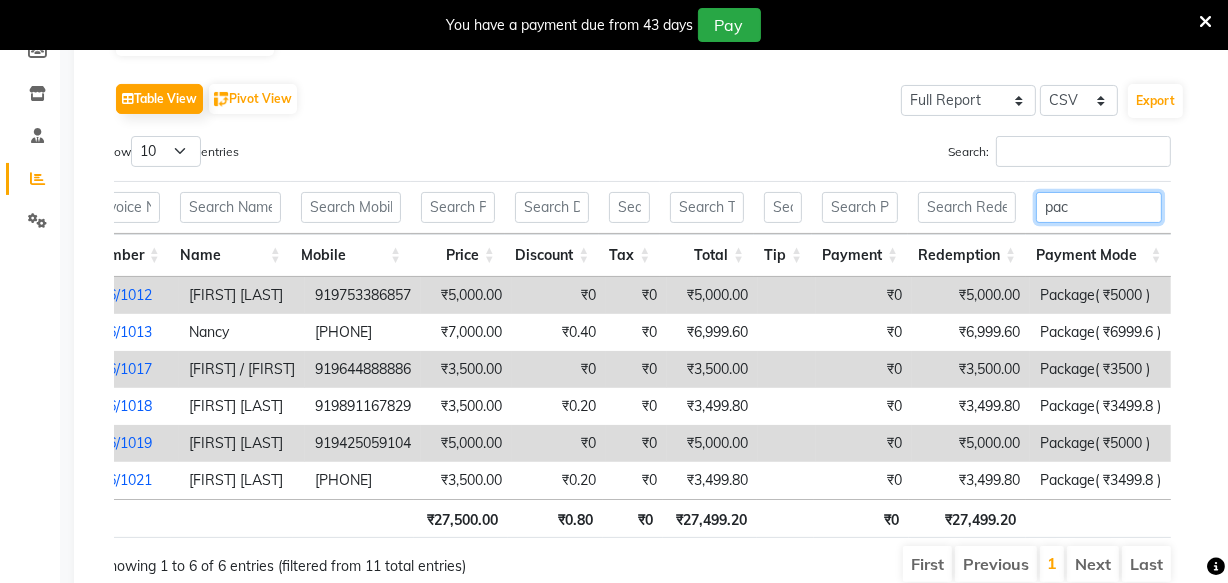type on "pac" 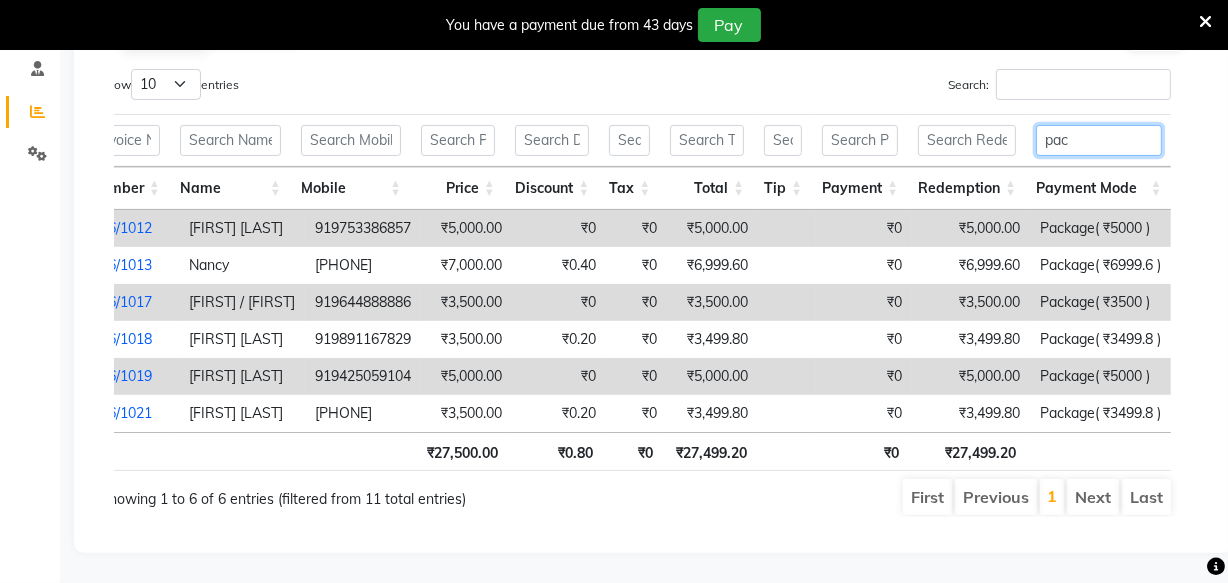 scroll, scrollTop: 365, scrollLeft: 0, axis: vertical 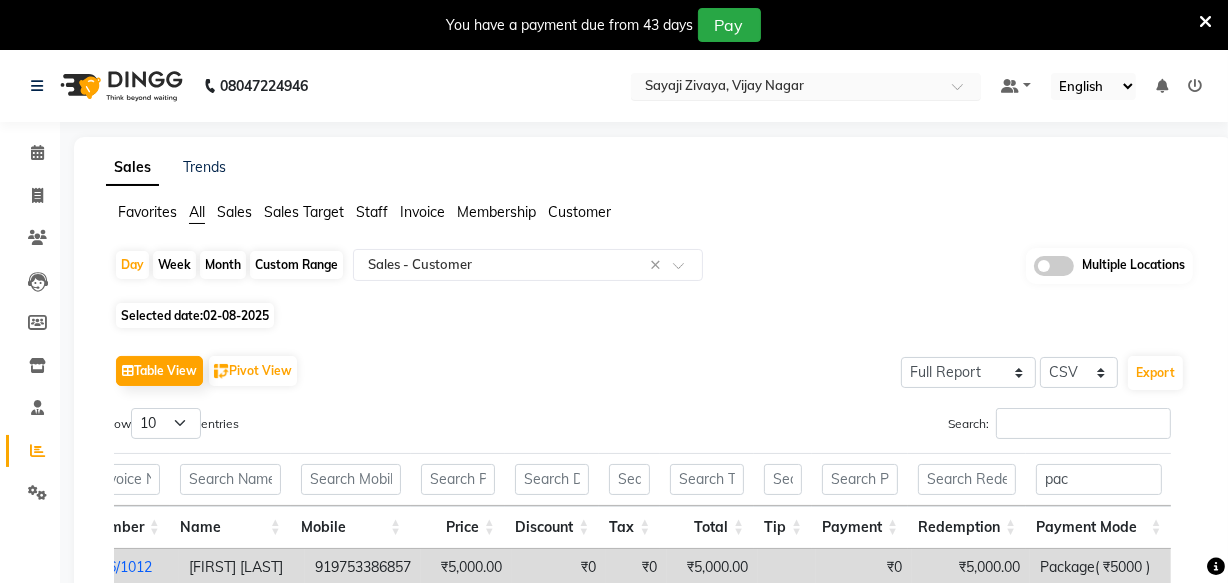 click at bounding box center (786, 88) 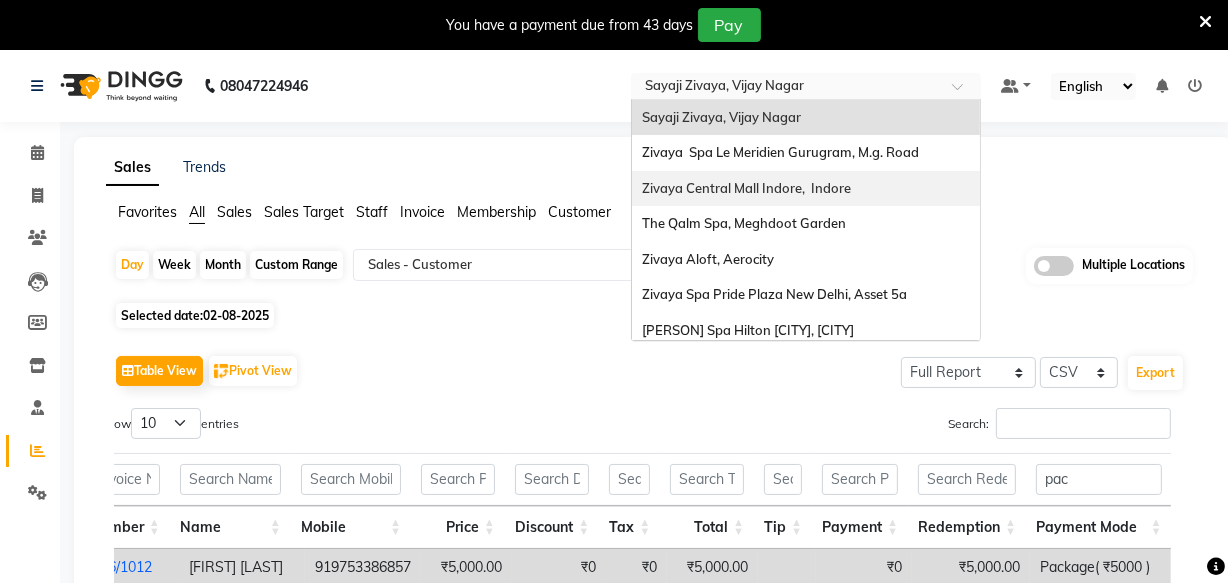 click on "Zivaya Central Mall Indore,  Indore" at bounding box center (806, 189) 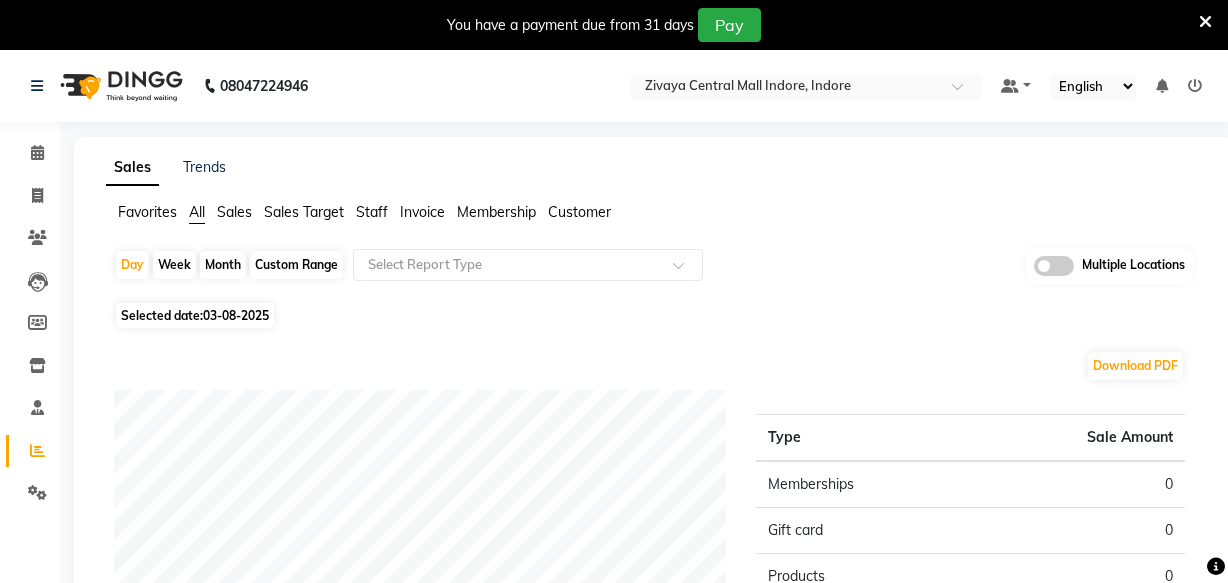 scroll, scrollTop: 0, scrollLeft: 0, axis: both 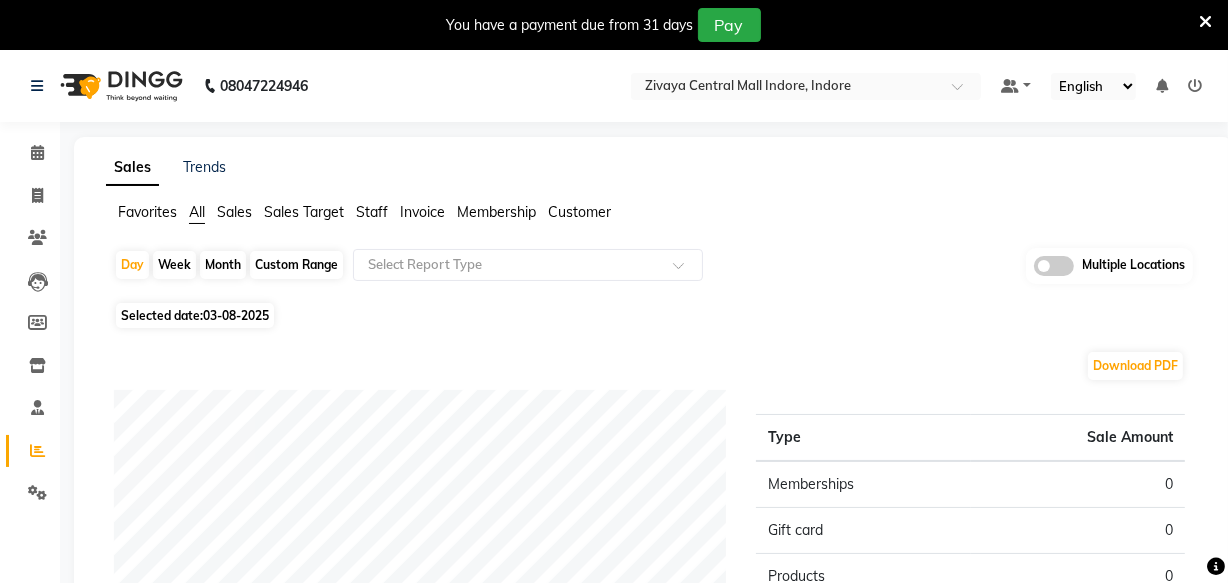 click on "03-08-2025" 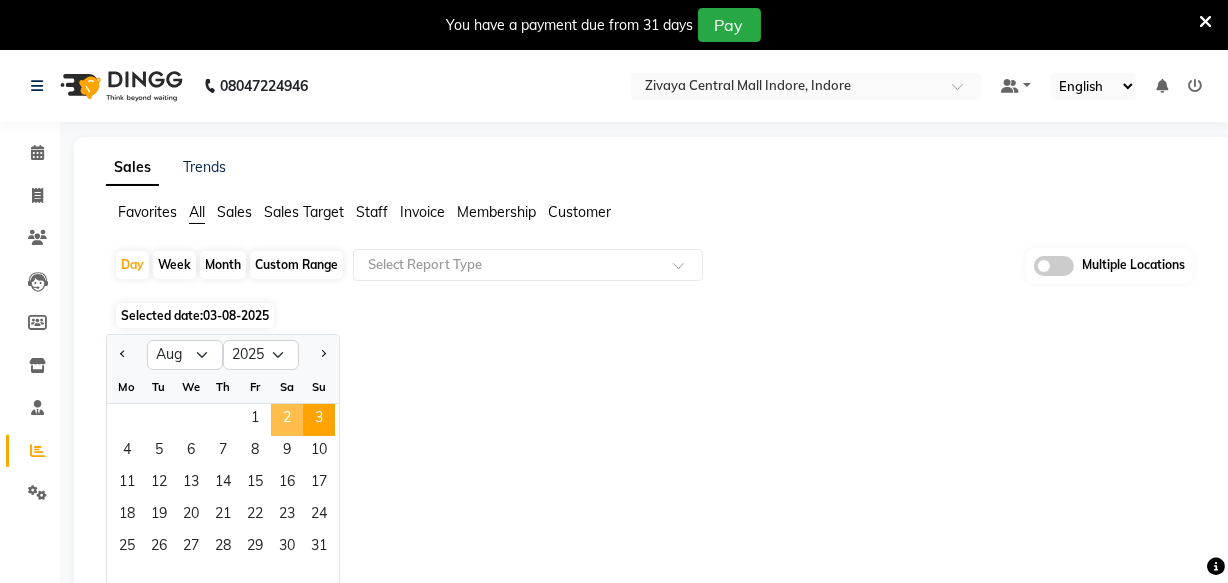 click on "2" 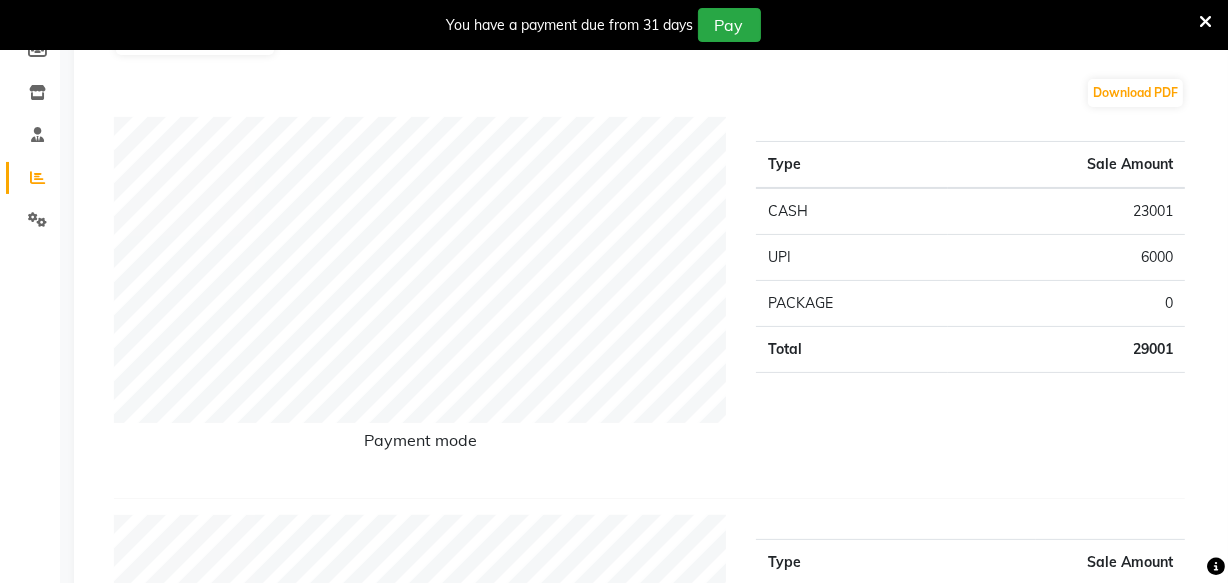 scroll, scrollTop: 272, scrollLeft: 0, axis: vertical 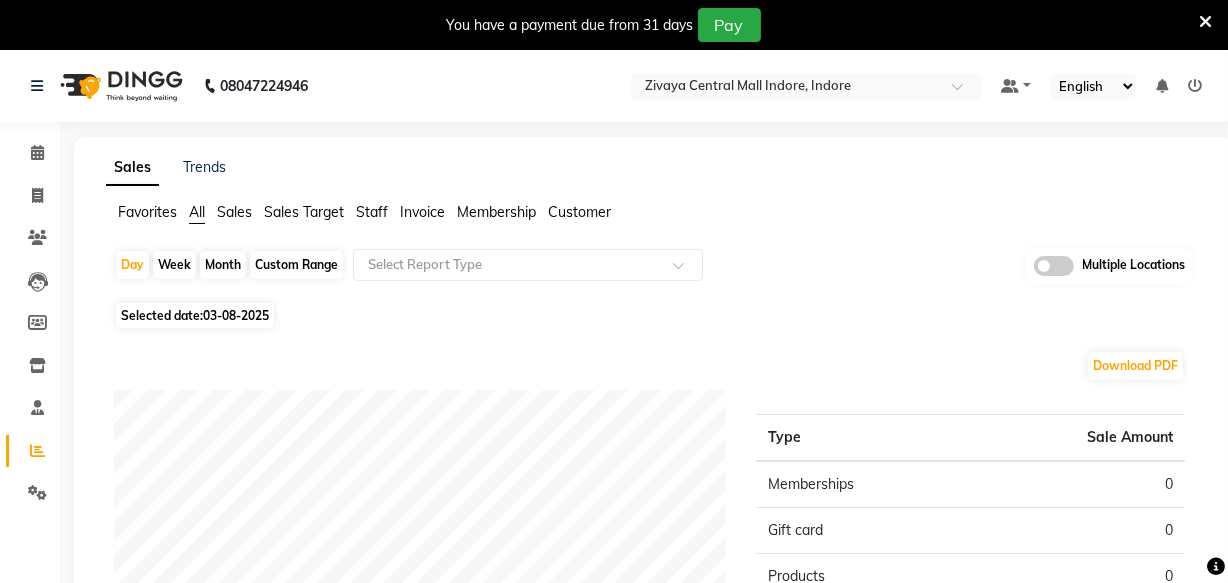 click on "03-08-2025" 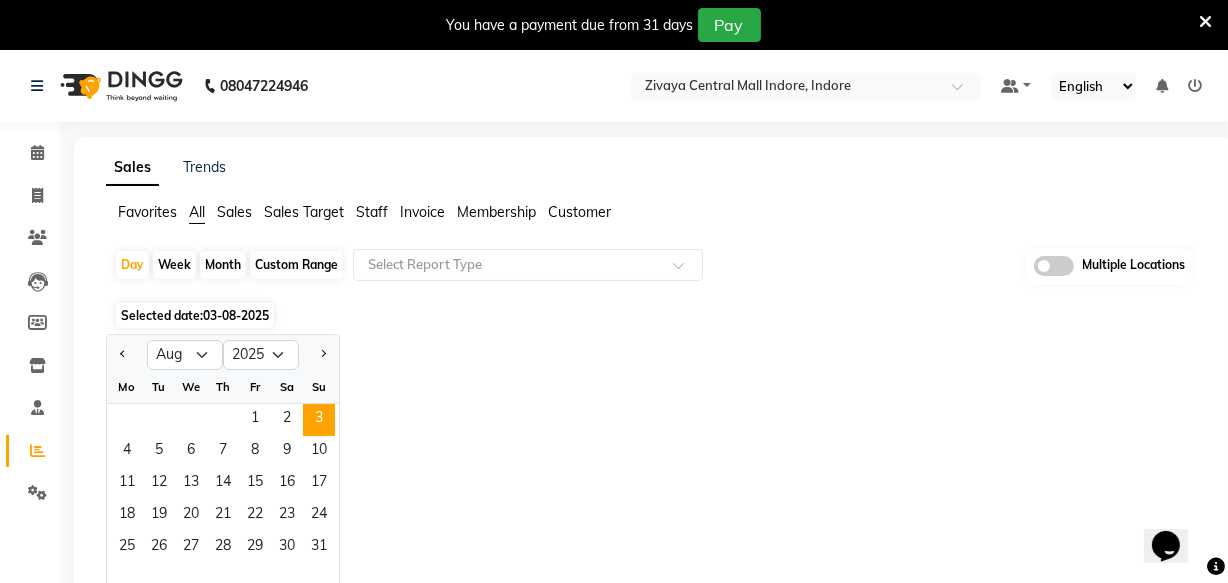 scroll, scrollTop: 0, scrollLeft: 0, axis: both 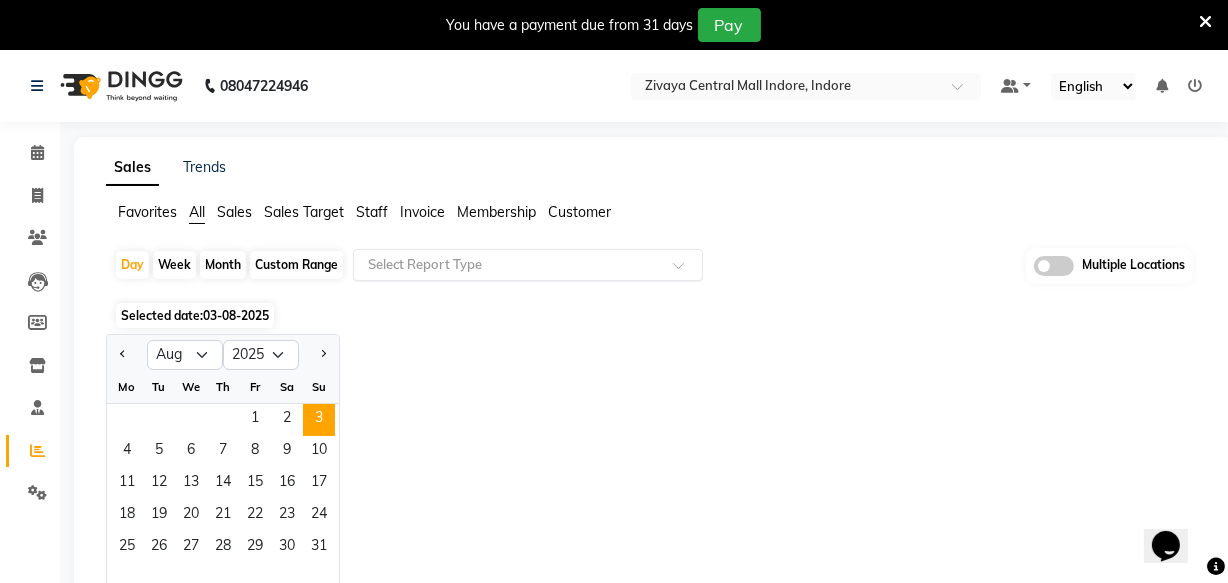 click 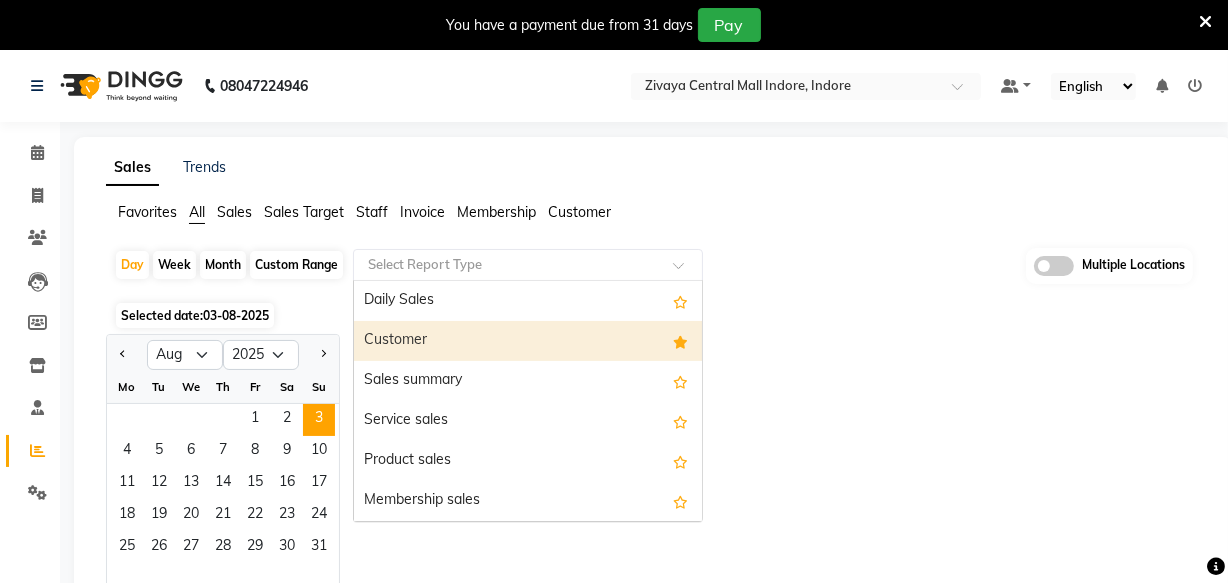 click on "Customer" at bounding box center (528, 341) 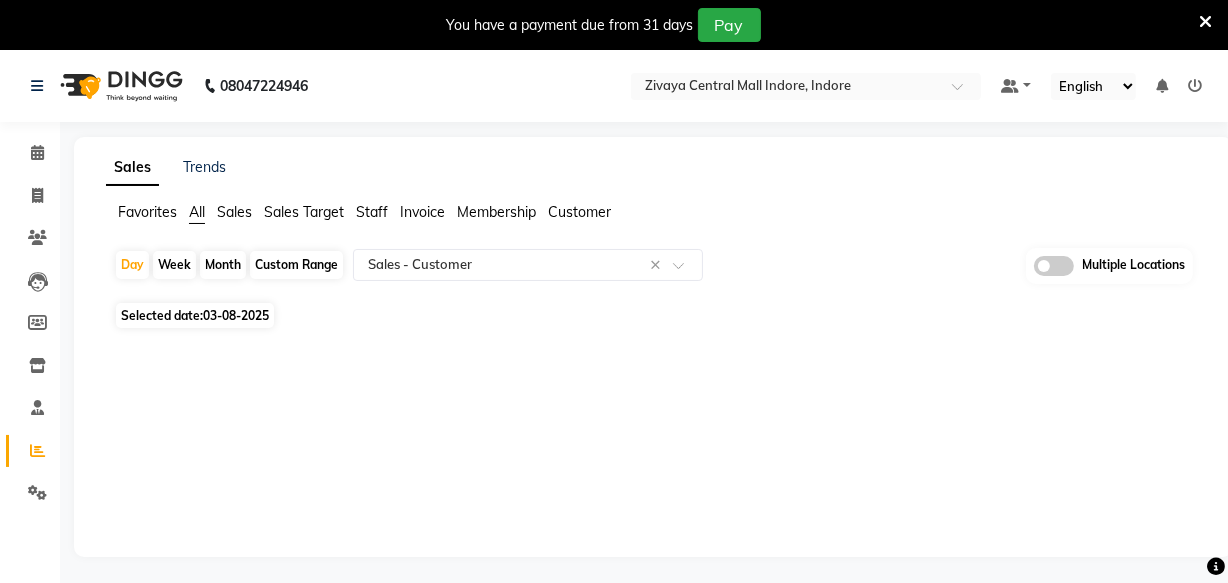 click on "03-08-2025" 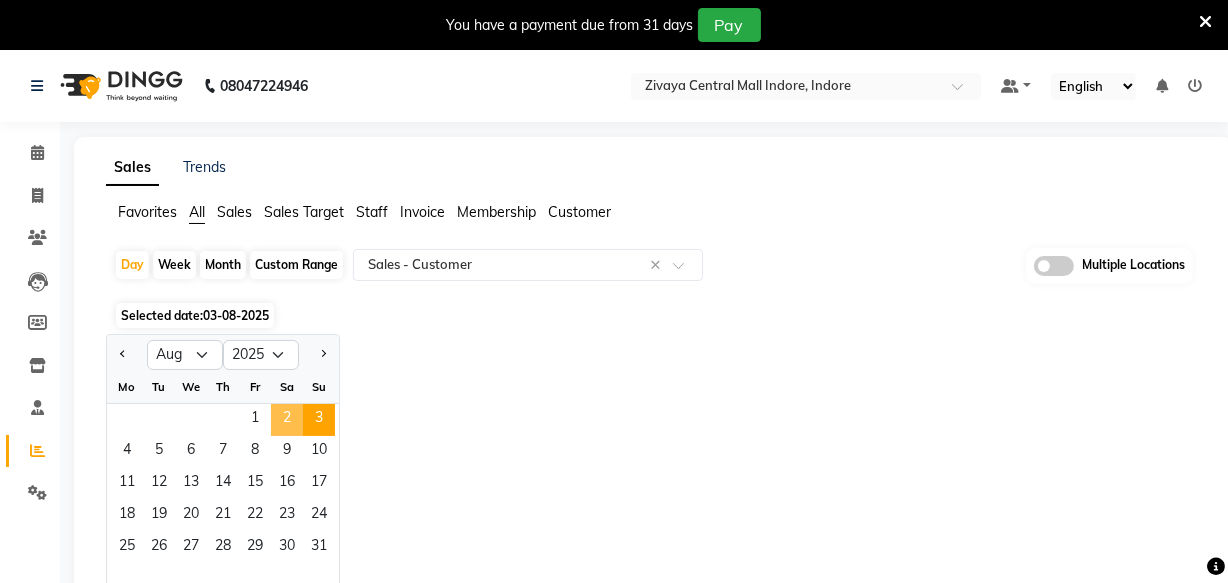 click on "2" 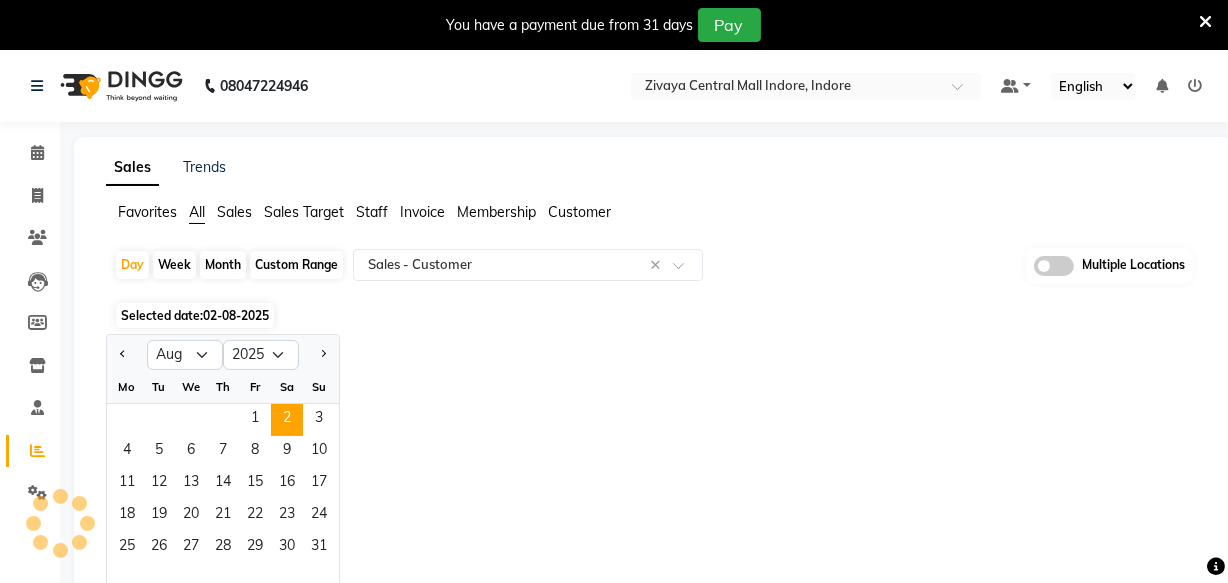 scroll, scrollTop: 0, scrollLeft: 0, axis: both 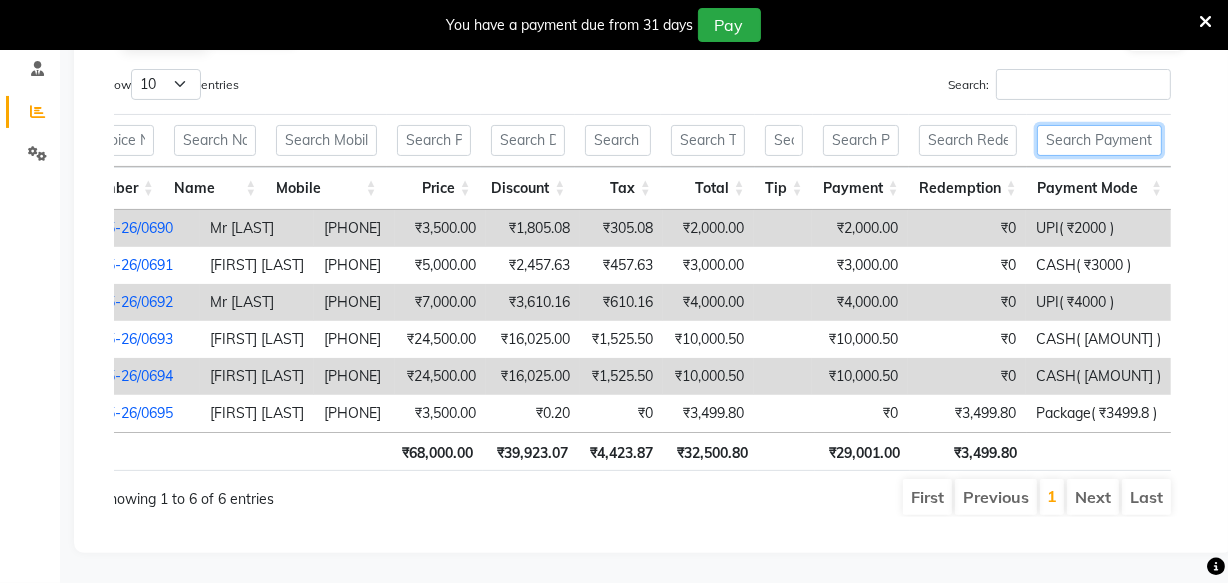 click at bounding box center (1100, 140) 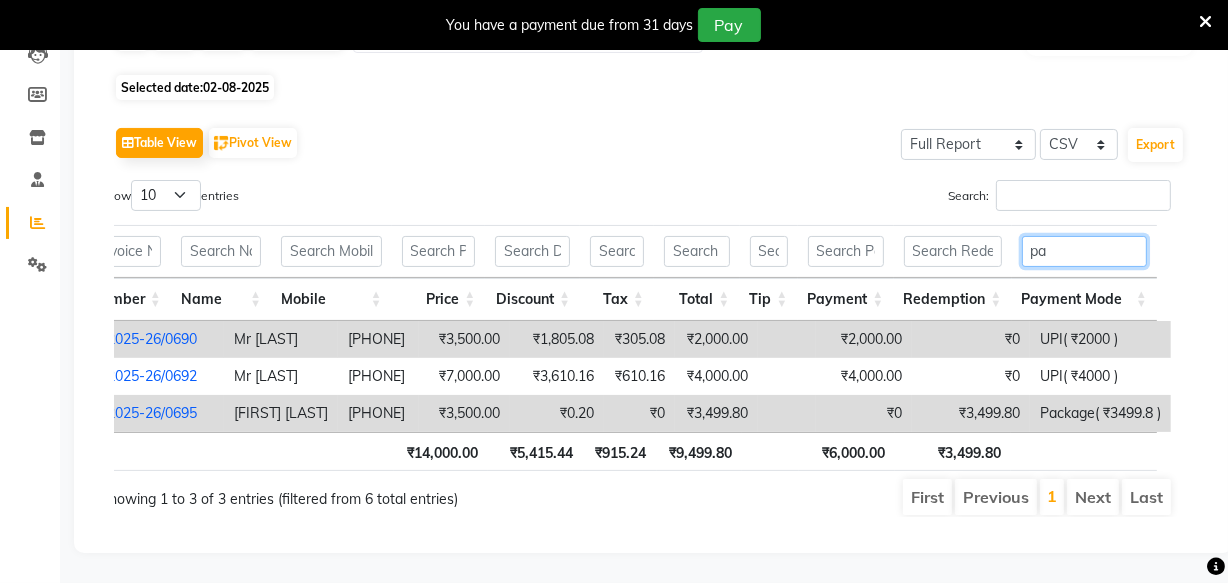 scroll, scrollTop: 254, scrollLeft: 0, axis: vertical 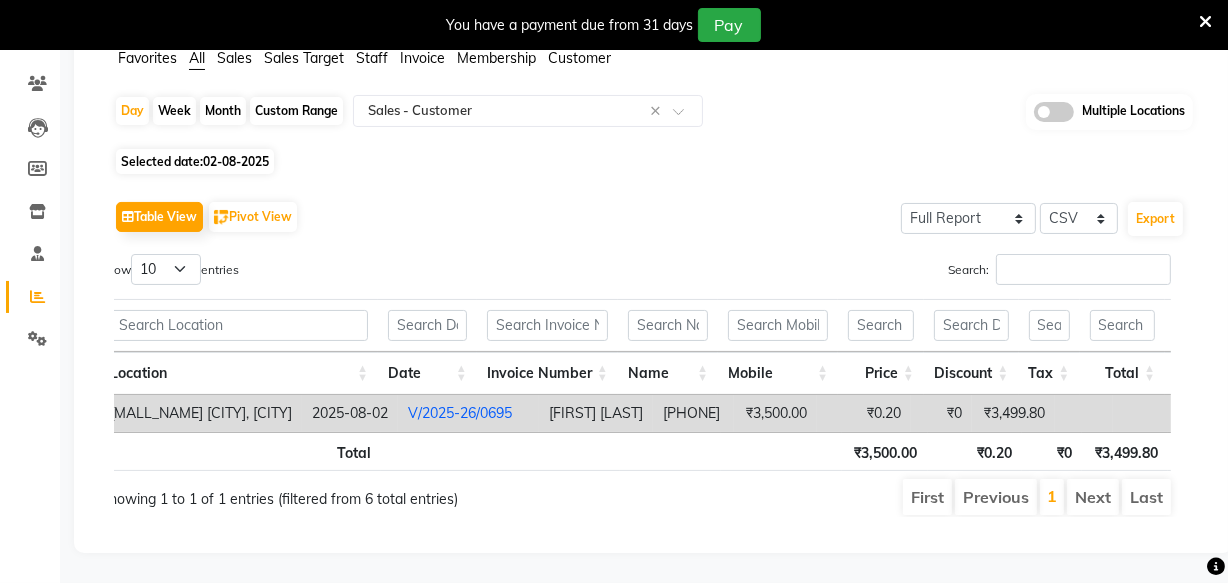 type on "pac" 